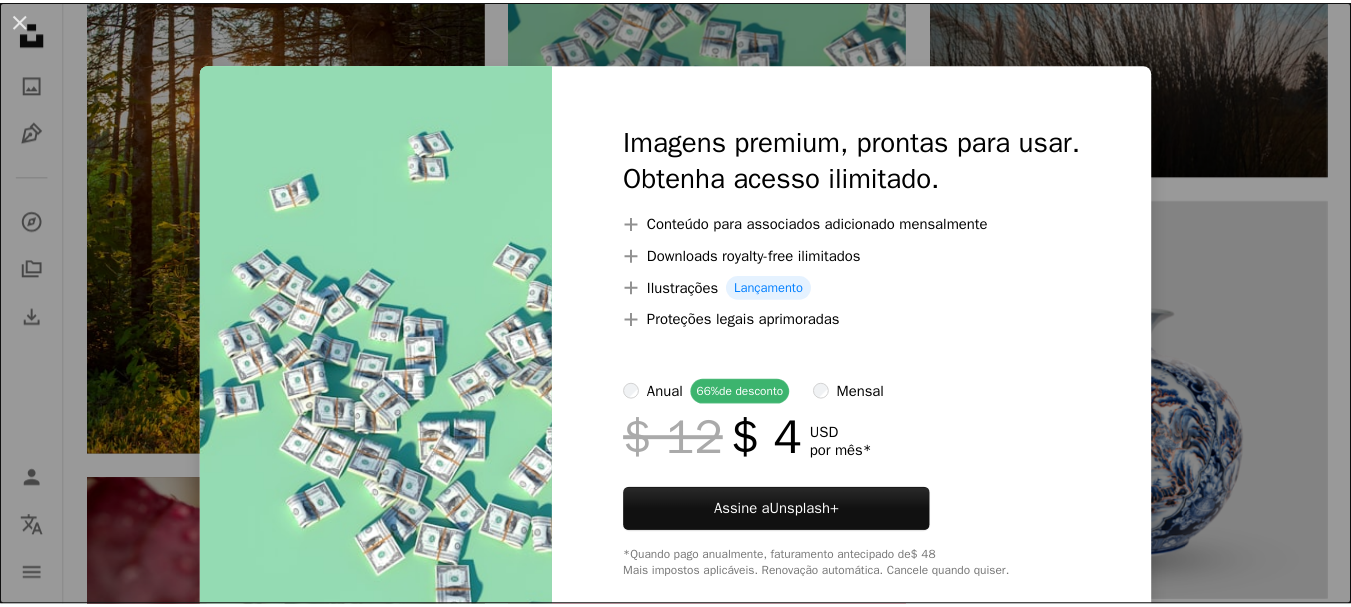scroll, scrollTop: 1700, scrollLeft: 0, axis: vertical 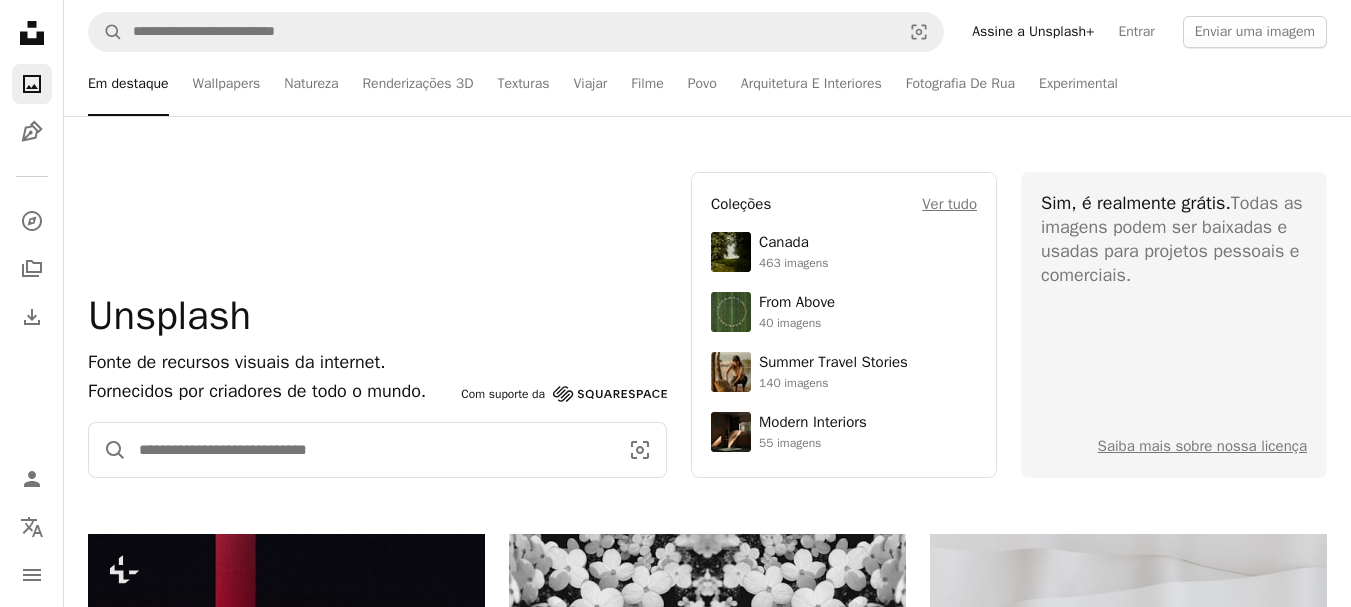 click at bounding box center (370, 450) 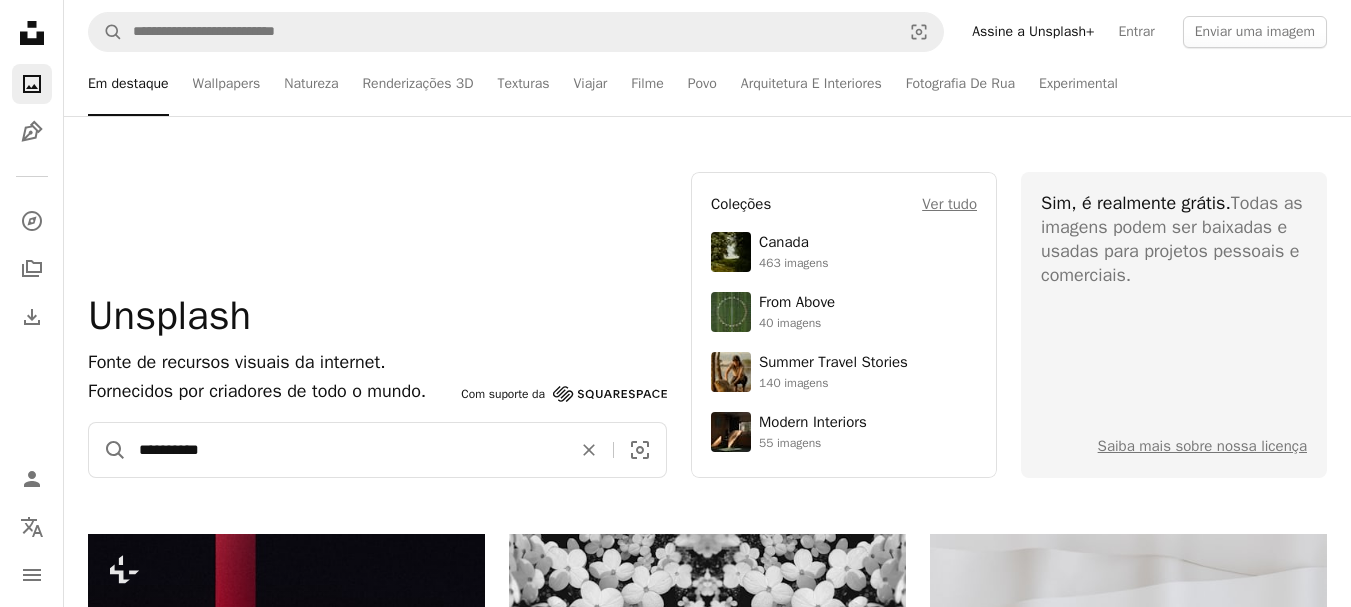 type on "**********" 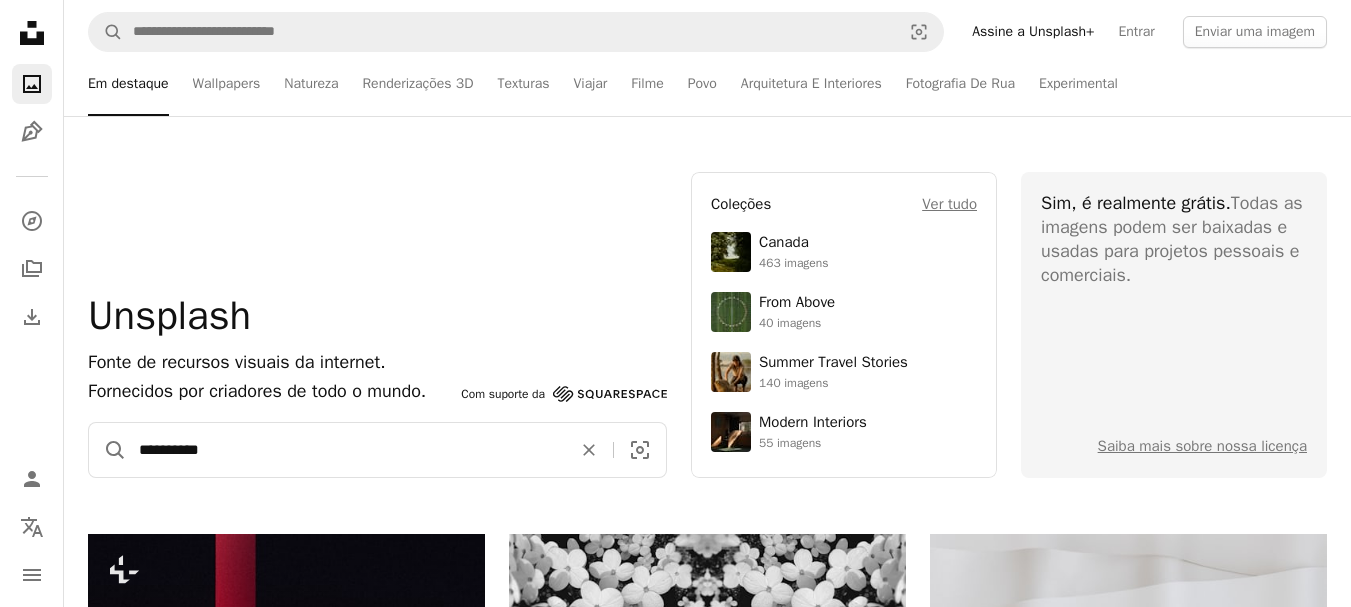 click on "A magnifying glass" at bounding box center [108, 450] 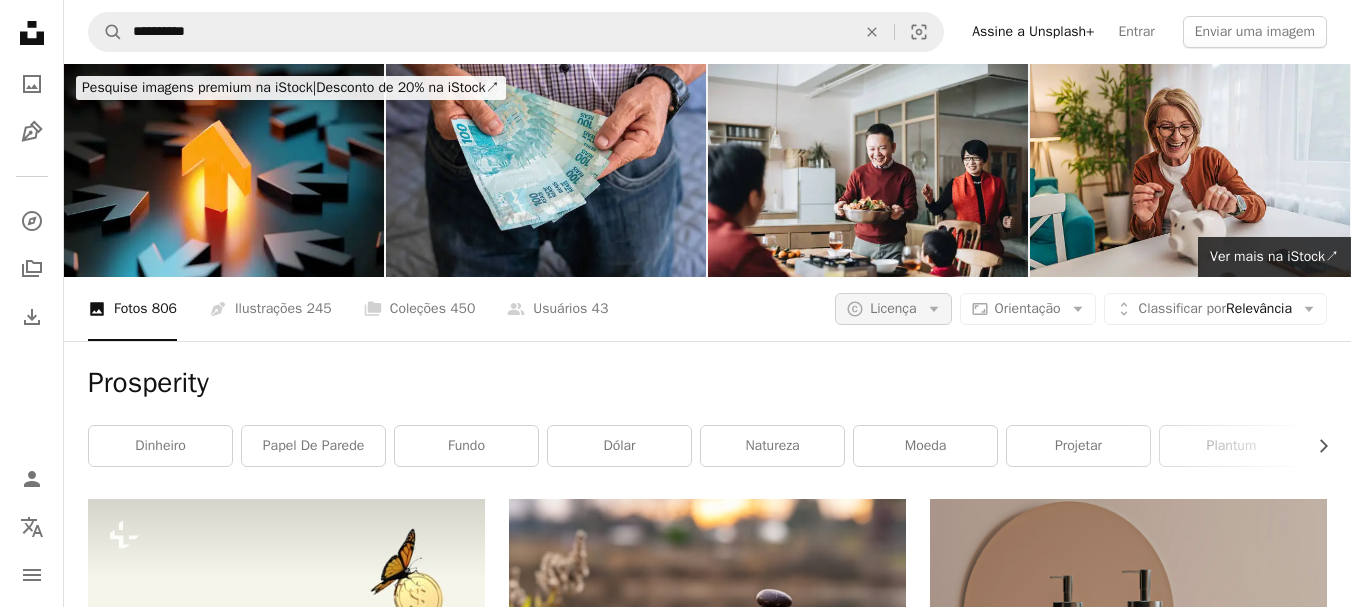 click on "A copyright icon © Licença Arrow down" at bounding box center (893, 309) 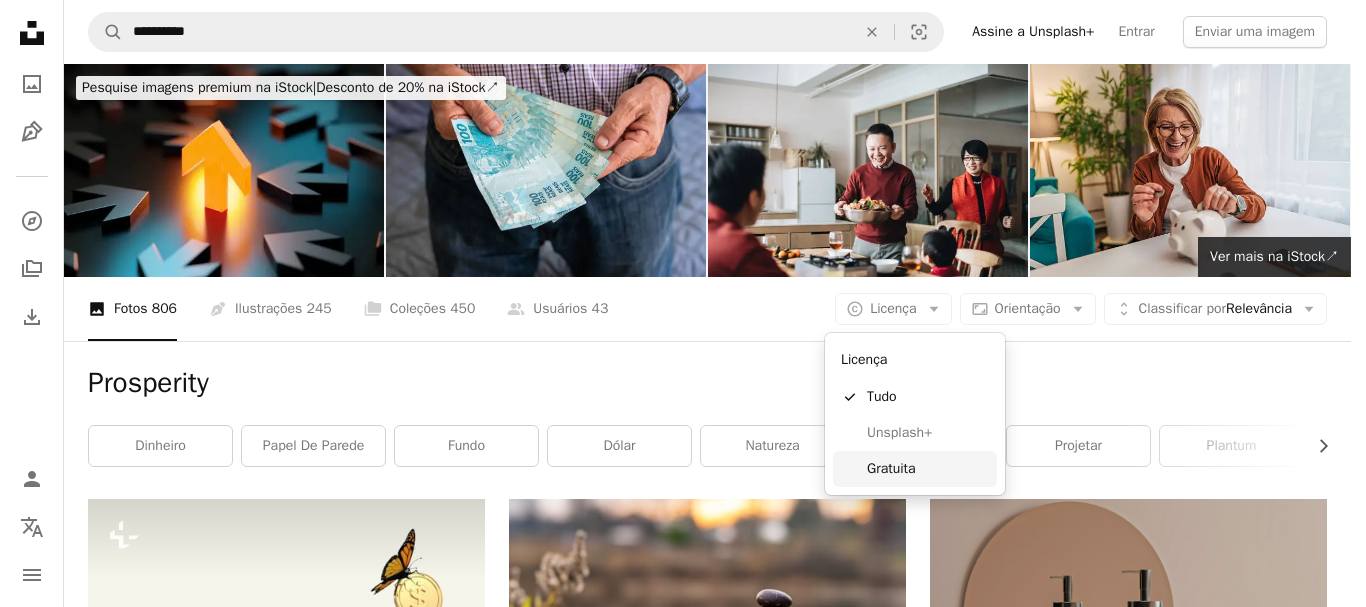 click on "Gratuita" at bounding box center (928, 469) 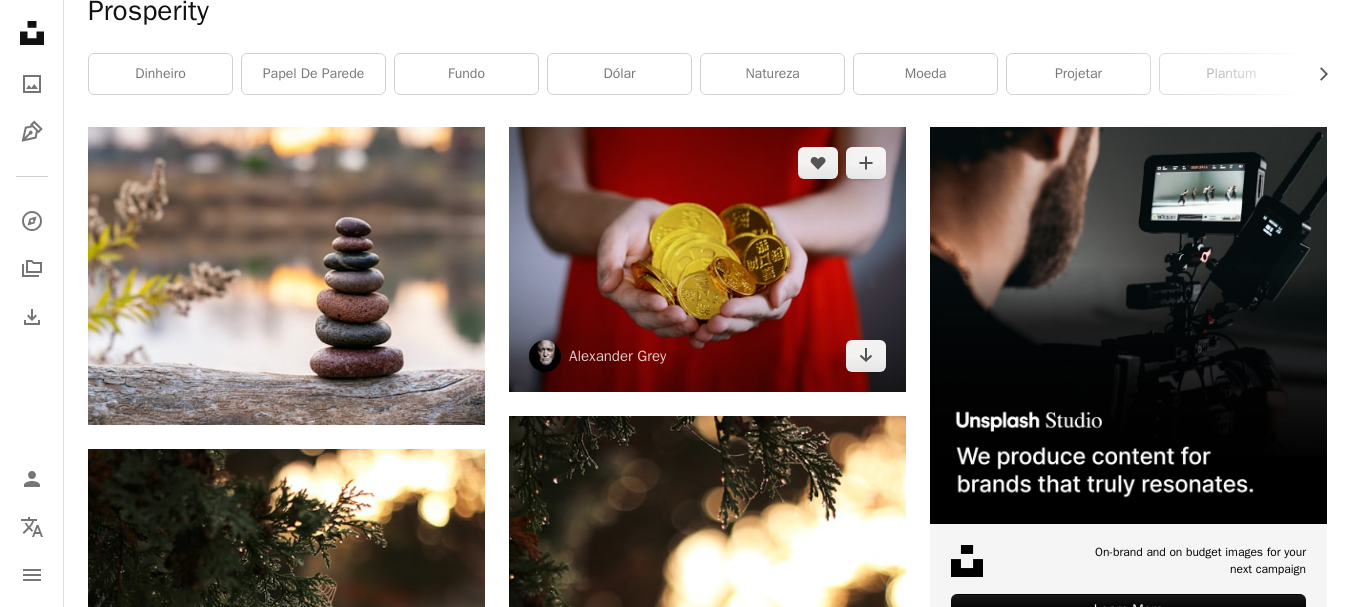 scroll, scrollTop: 400, scrollLeft: 0, axis: vertical 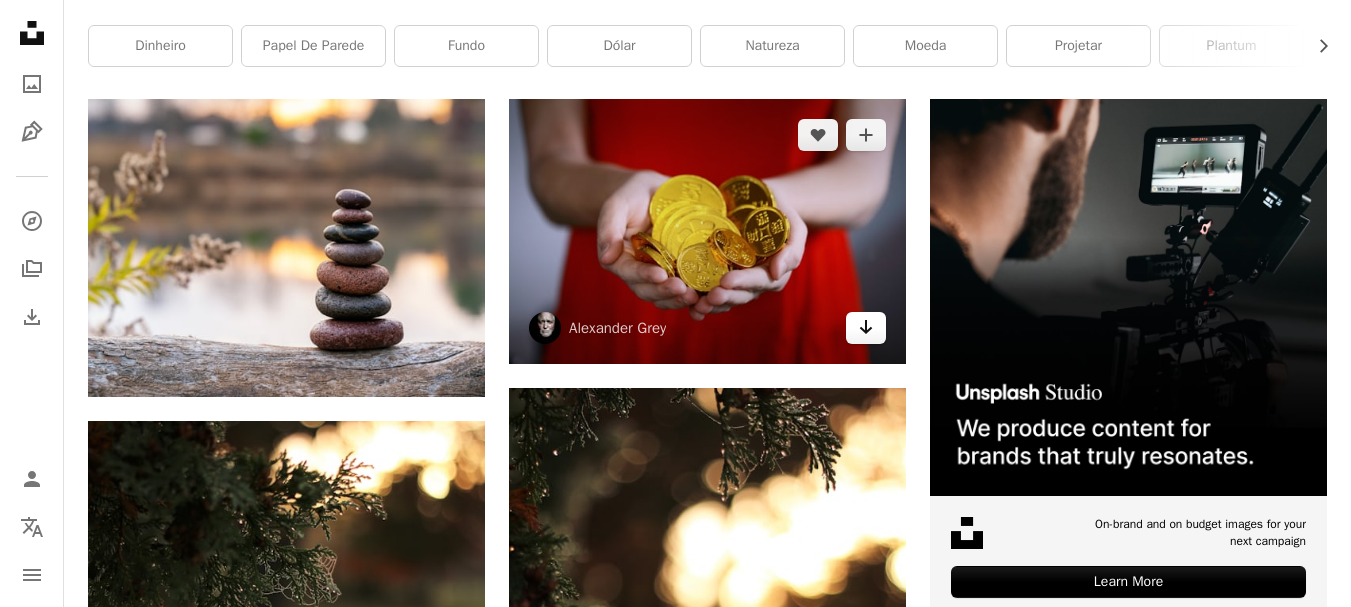click 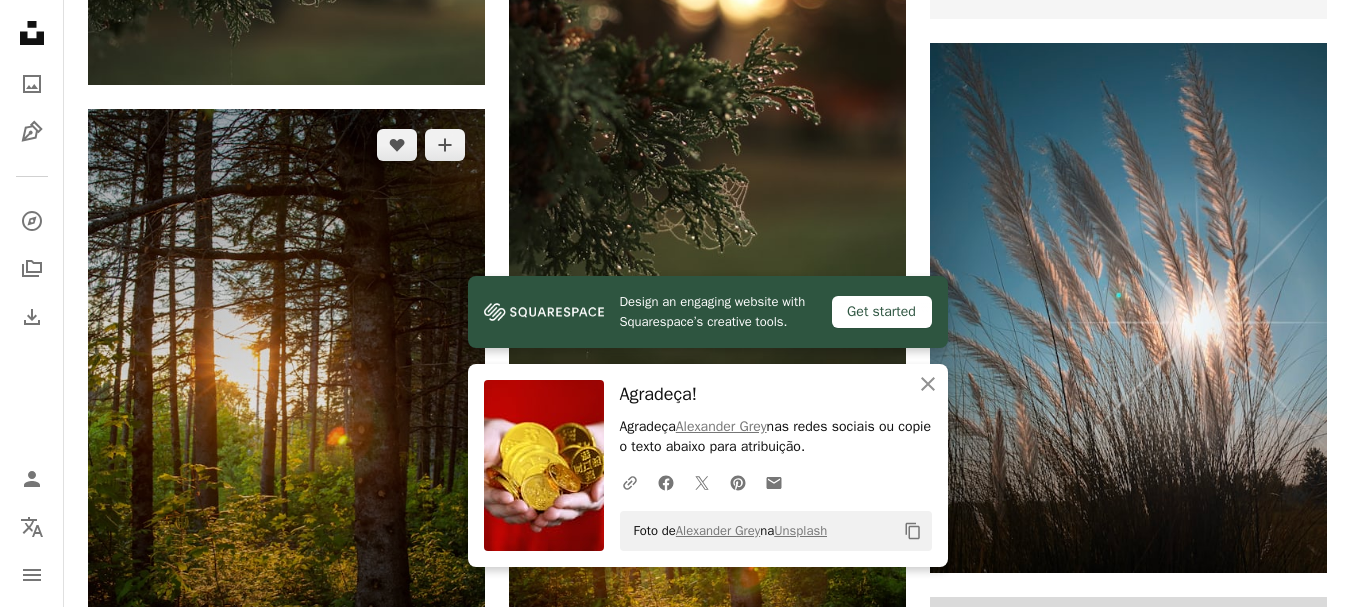 scroll, scrollTop: 1100, scrollLeft: 0, axis: vertical 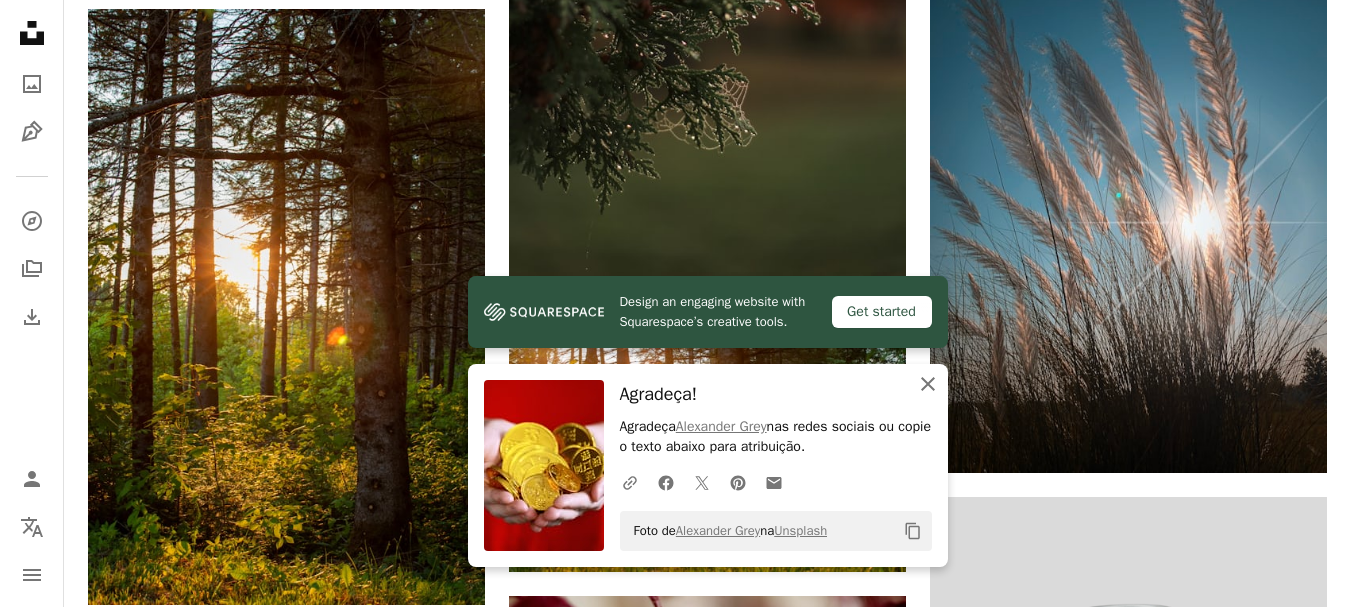 click 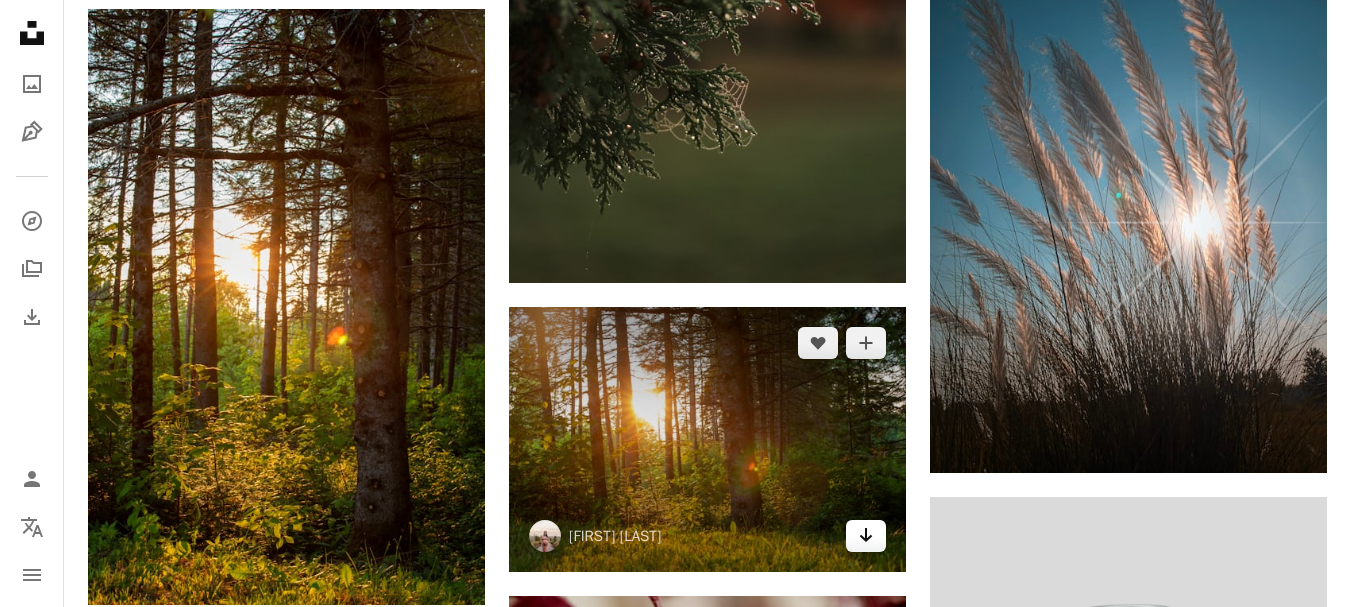 click on "Arrow pointing down" 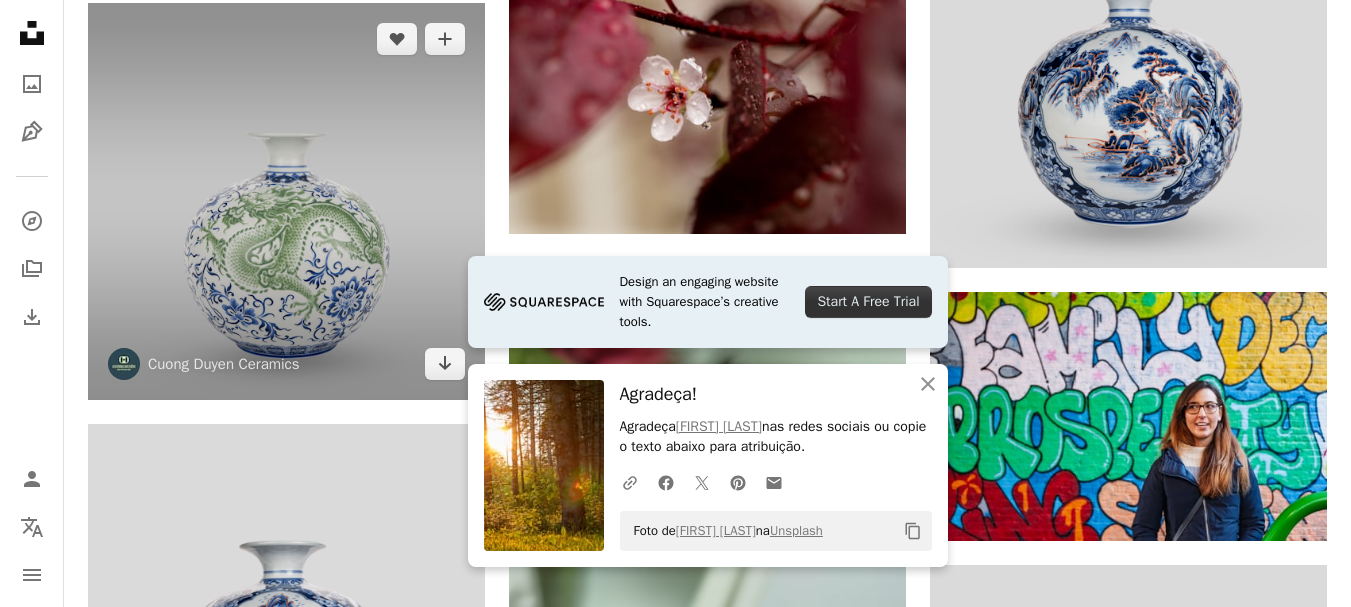 scroll, scrollTop: 1800, scrollLeft: 0, axis: vertical 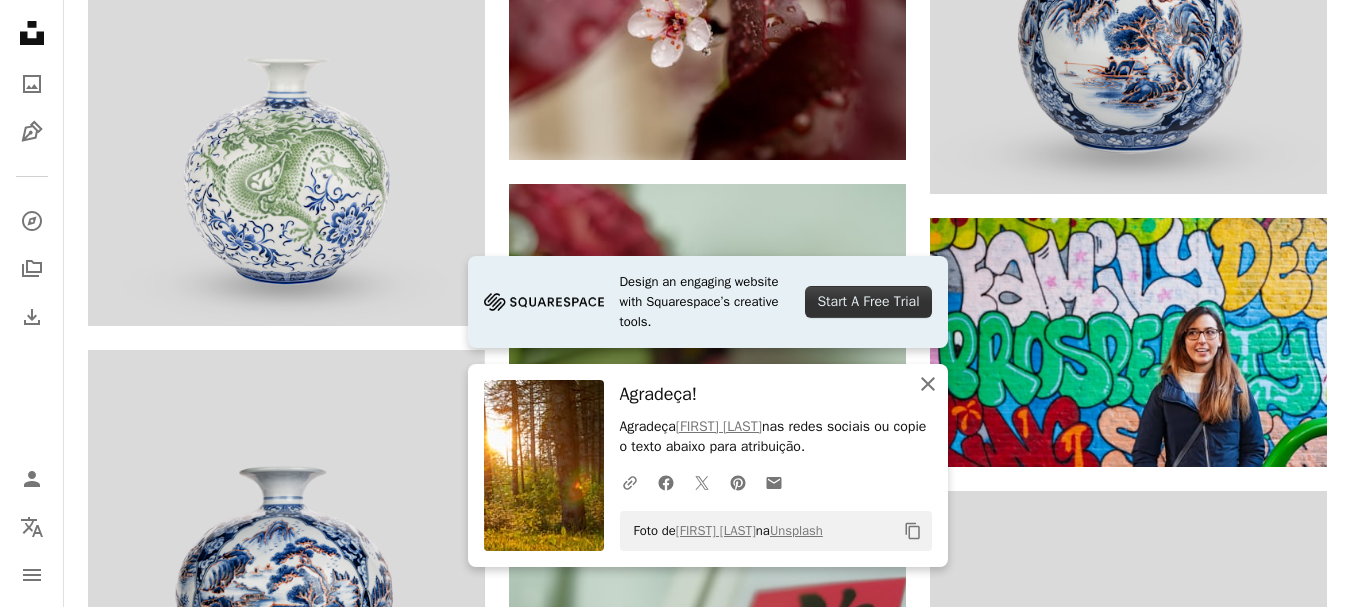 click 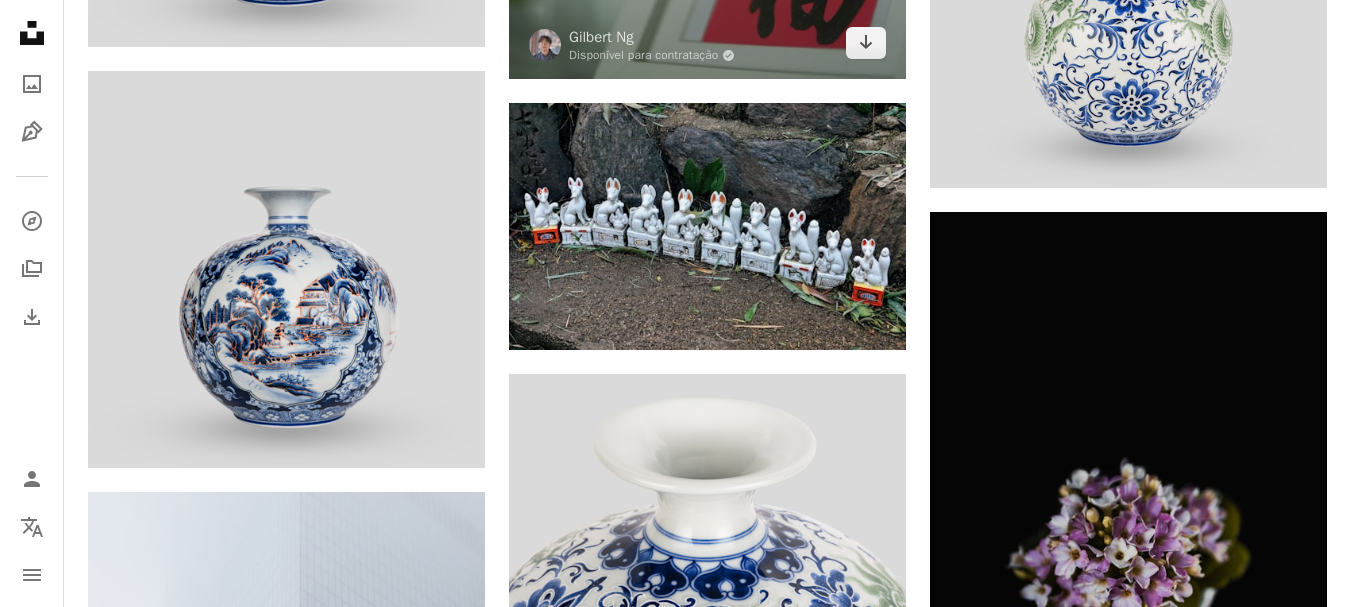 scroll, scrollTop: 2900, scrollLeft: 0, axis: vertical 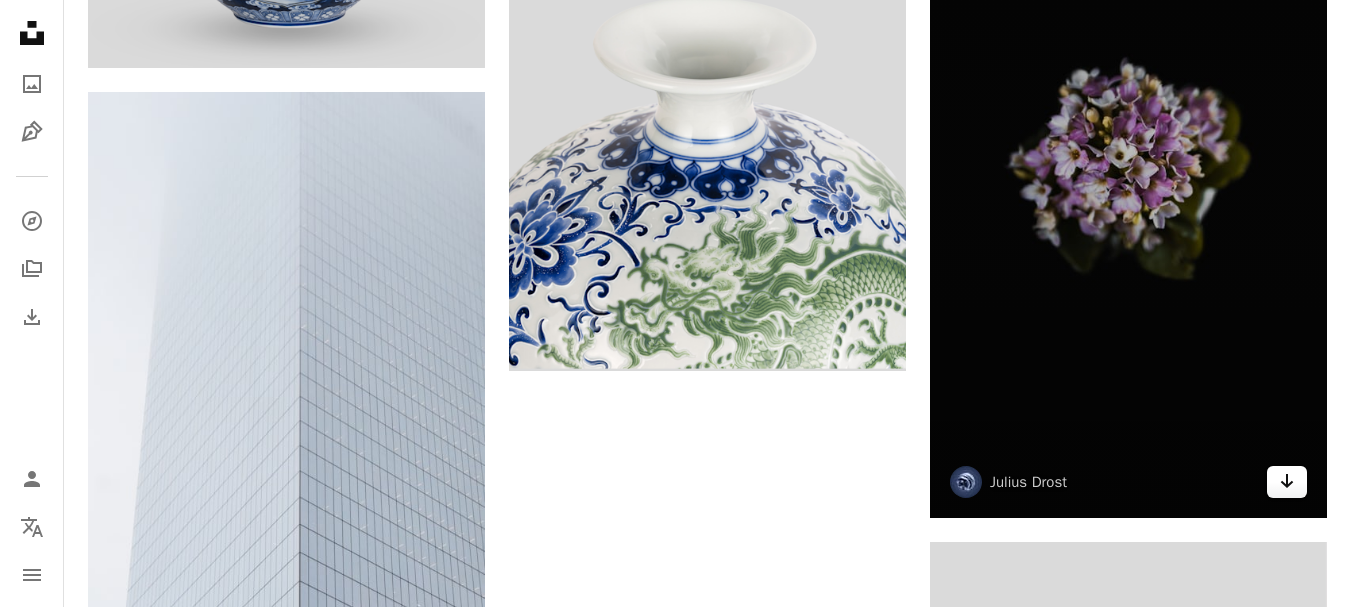 click on "Arrow pointing down" 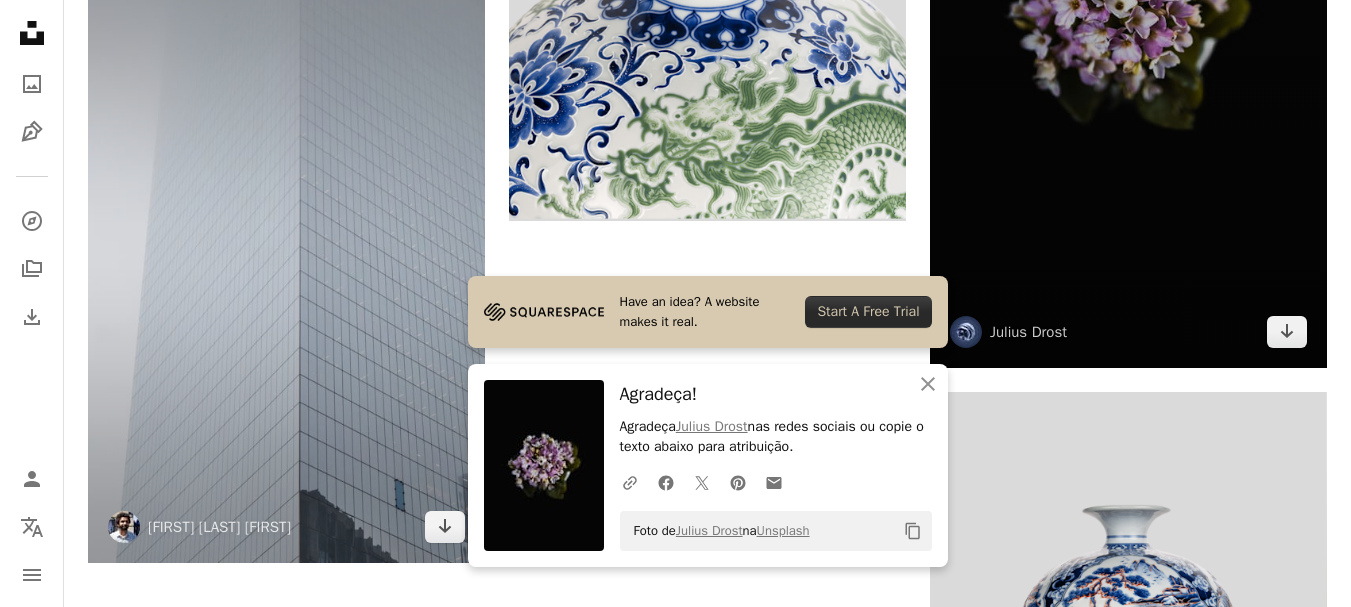 scroll, scrollTop: 3300, scrollLeft: 0, axis: vertical 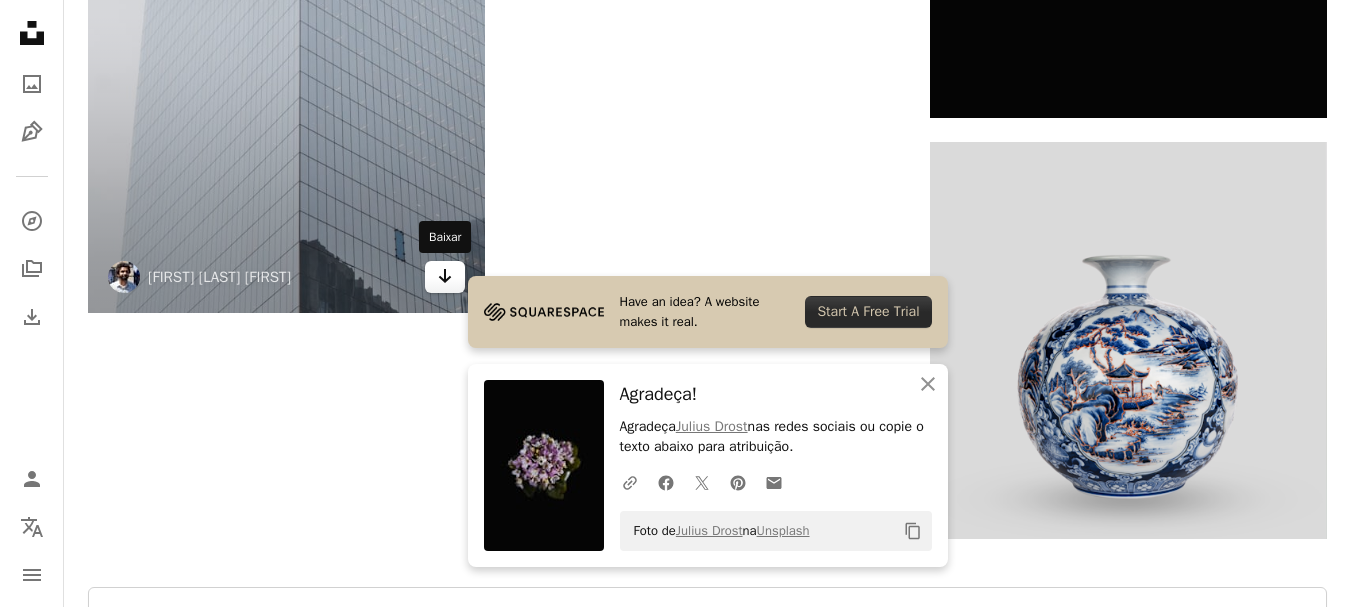 click on "Arrow pointing down" 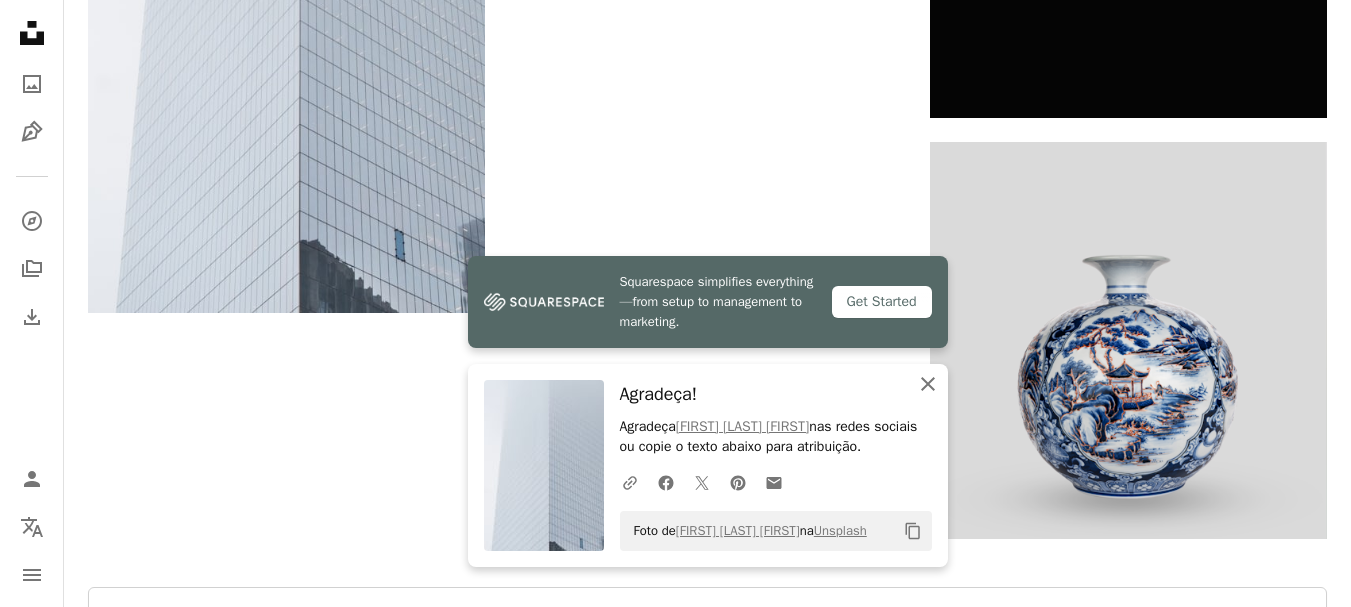 click 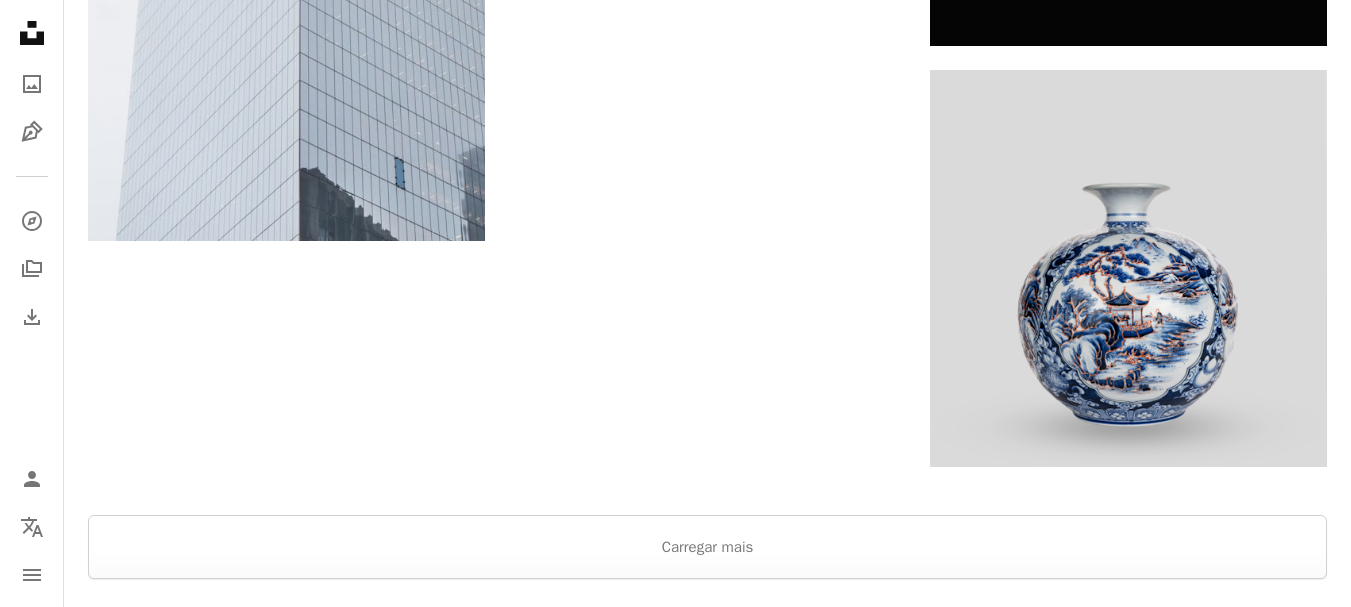scroll, scrollTop: 3500, scrollLeft: 0, axis: vertical 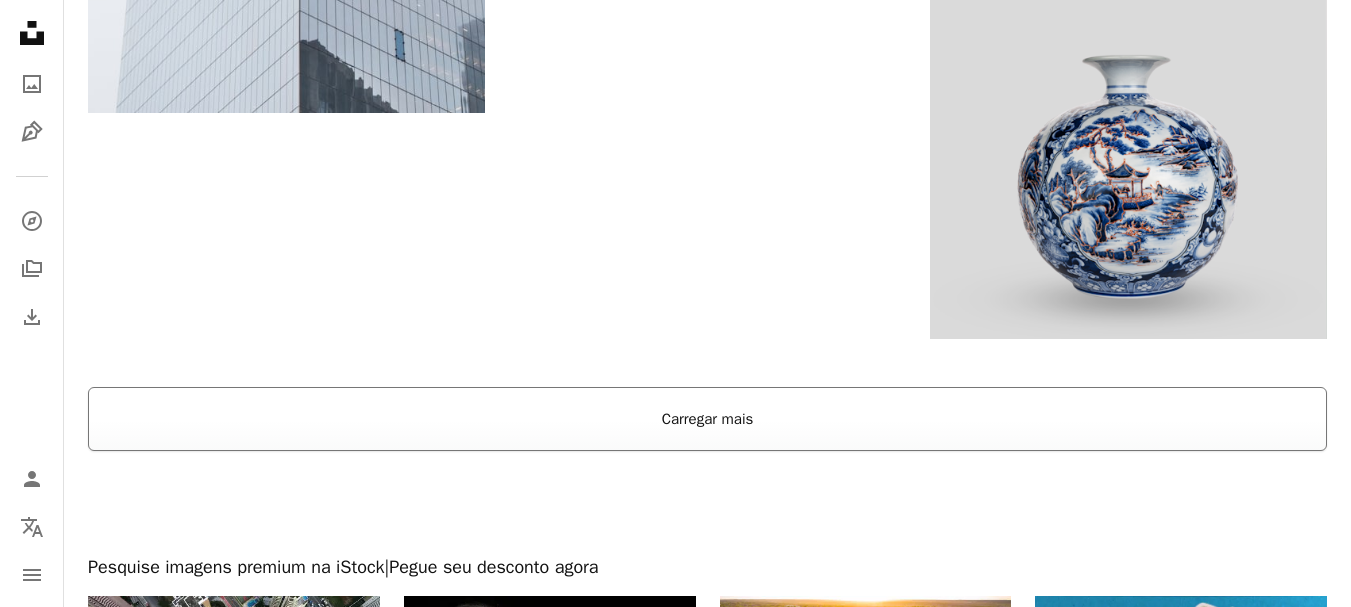 click on "Carregar mais" at bounding box center (707, 419) 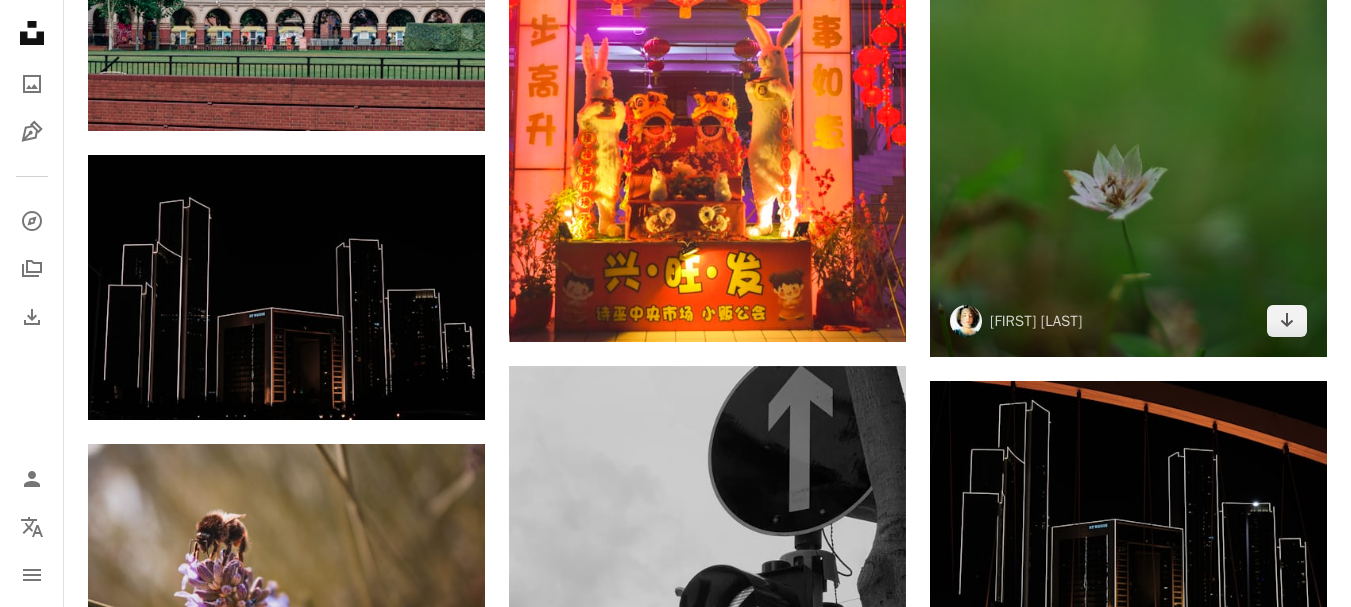scroll, scrollTop: 4100, scrollLeft: 0, axis: vertical 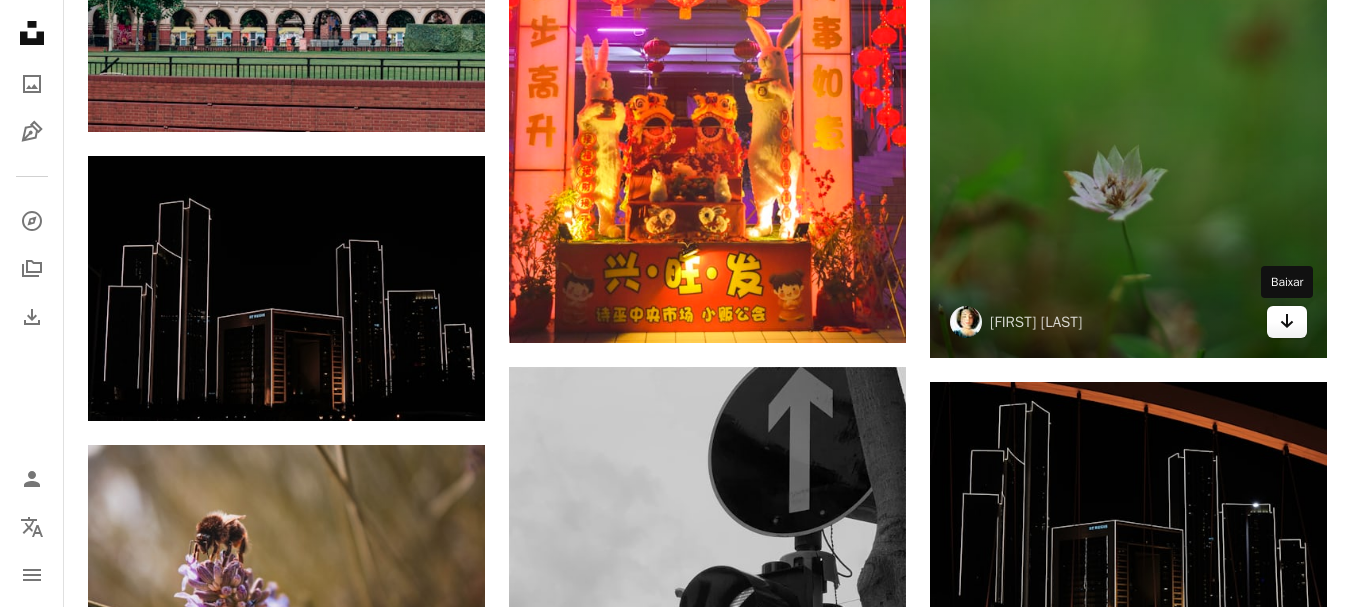 click on "Arrow pointing down" 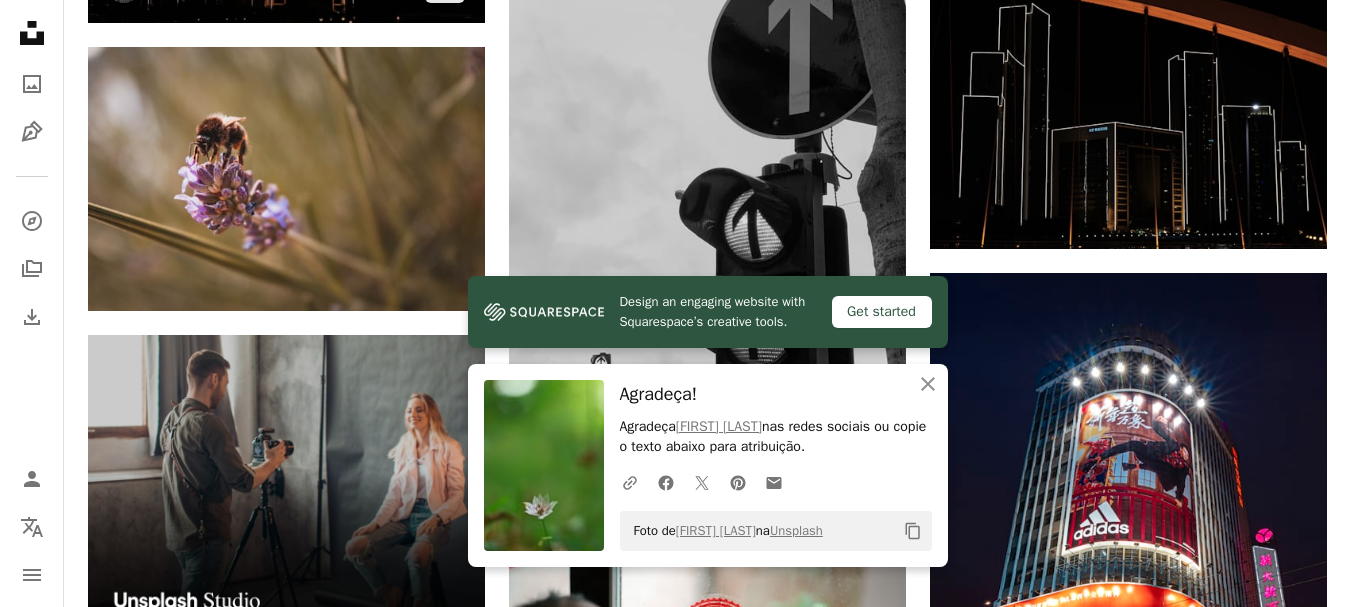 scroll, scrollTop: 4500, scrollLeft: 0, axis: vertical 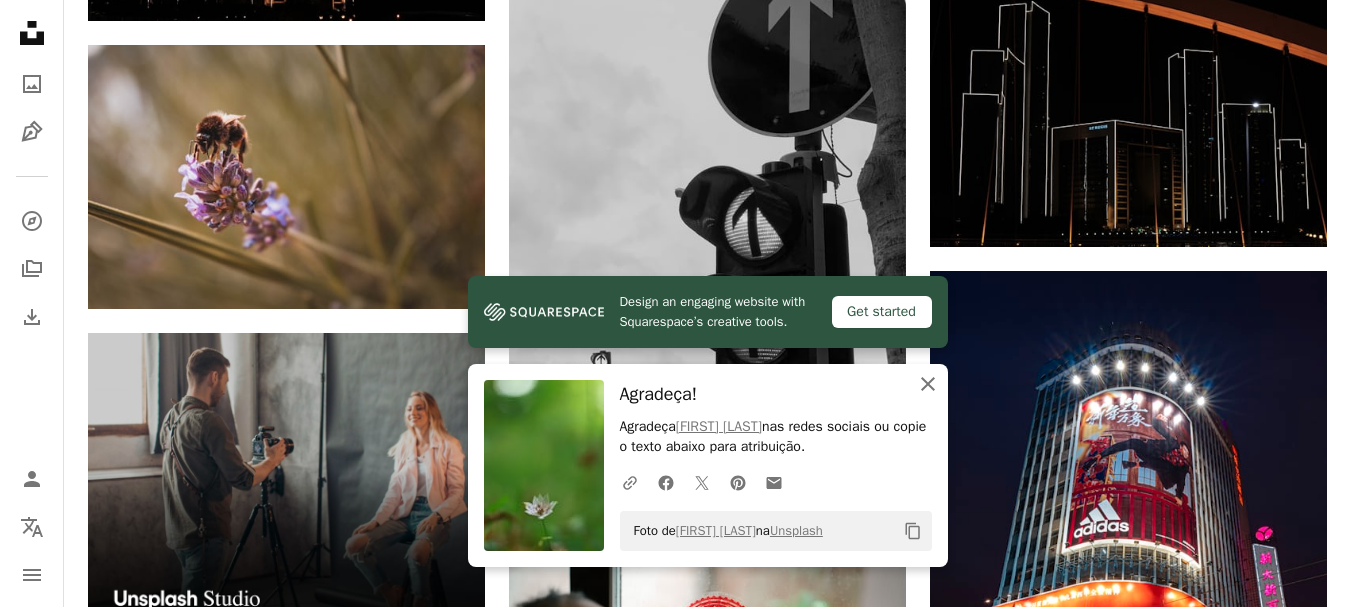 click on "An X shape" 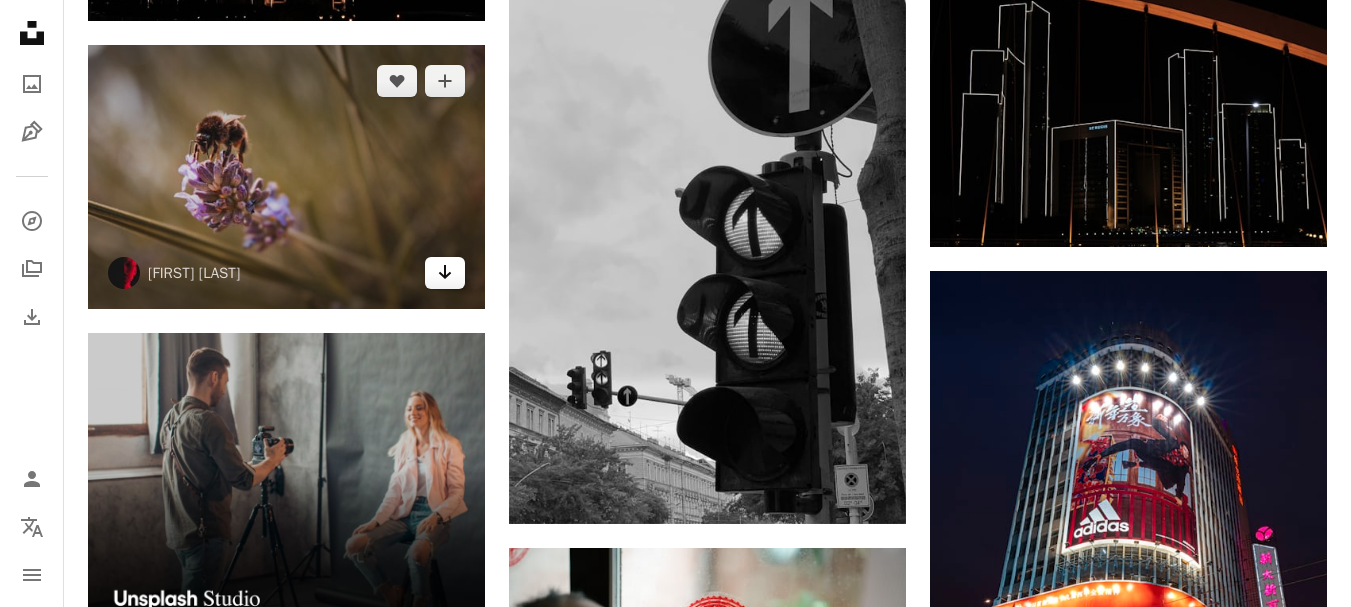 click on "Arrow pointing down" at bounding box center [445, 273] 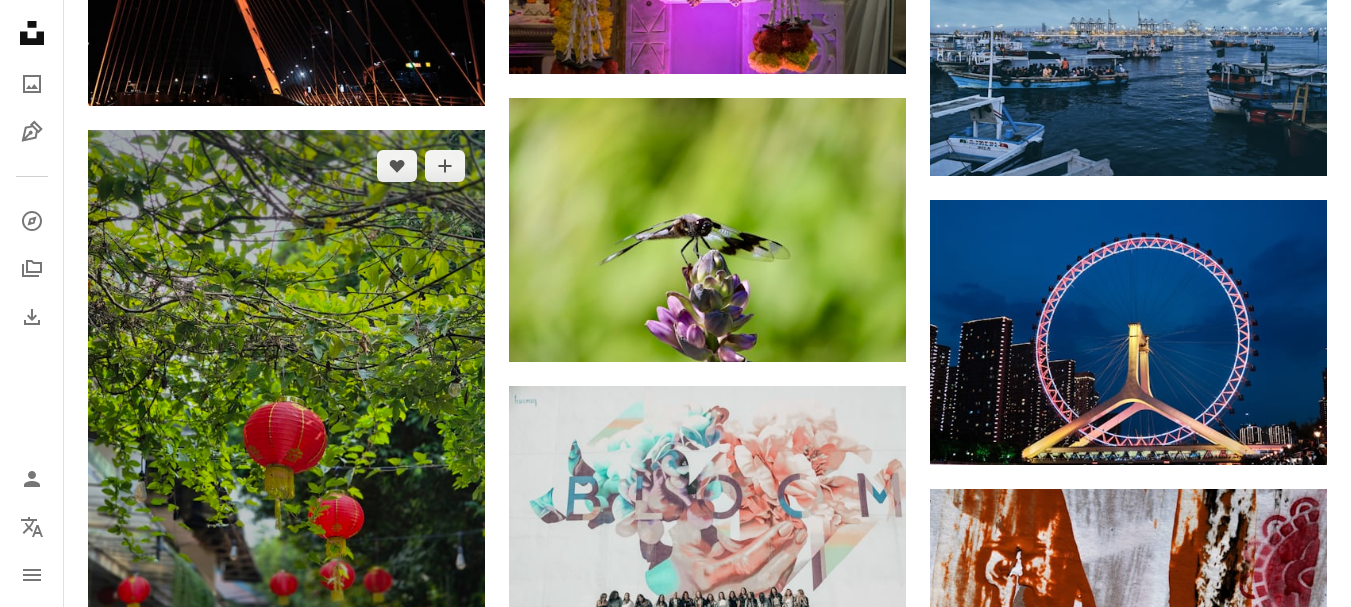 scroll, scrollTop: 6200, scrollLeft: 0, axis: vertical 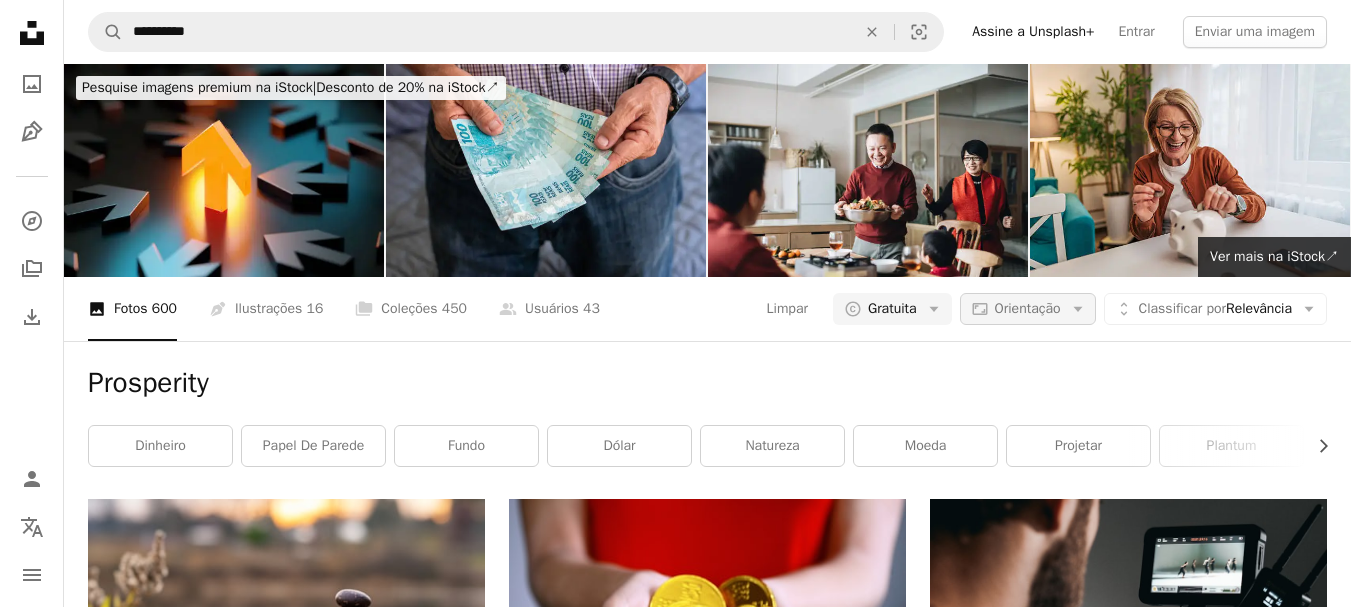 click on "Arrow down" 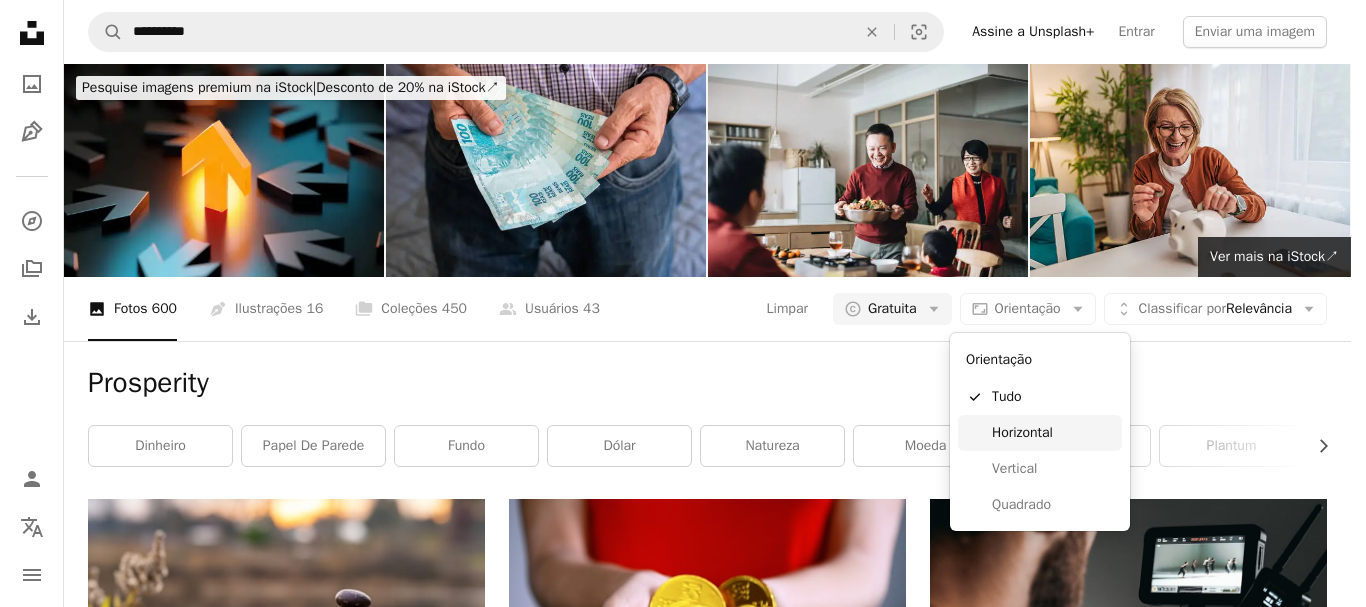 click on "Horizontal" at bounding box center [1053, 433] 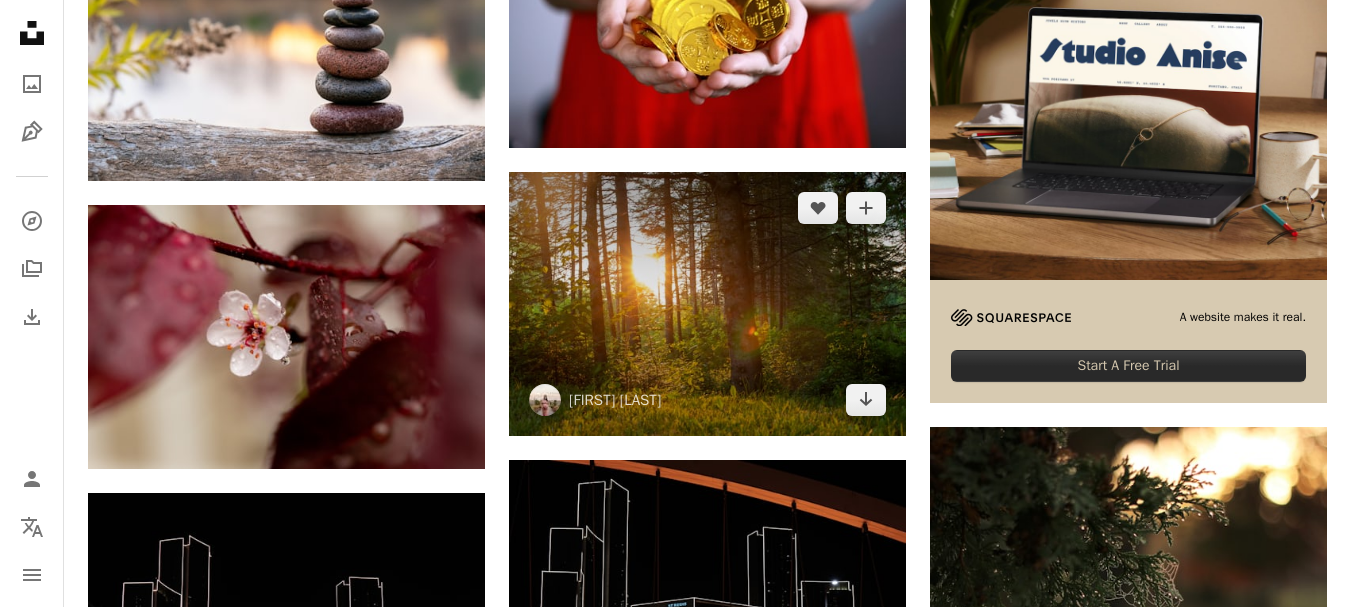 scroll, scrollTop: 800, scrollLeft: 0, axis: vertical 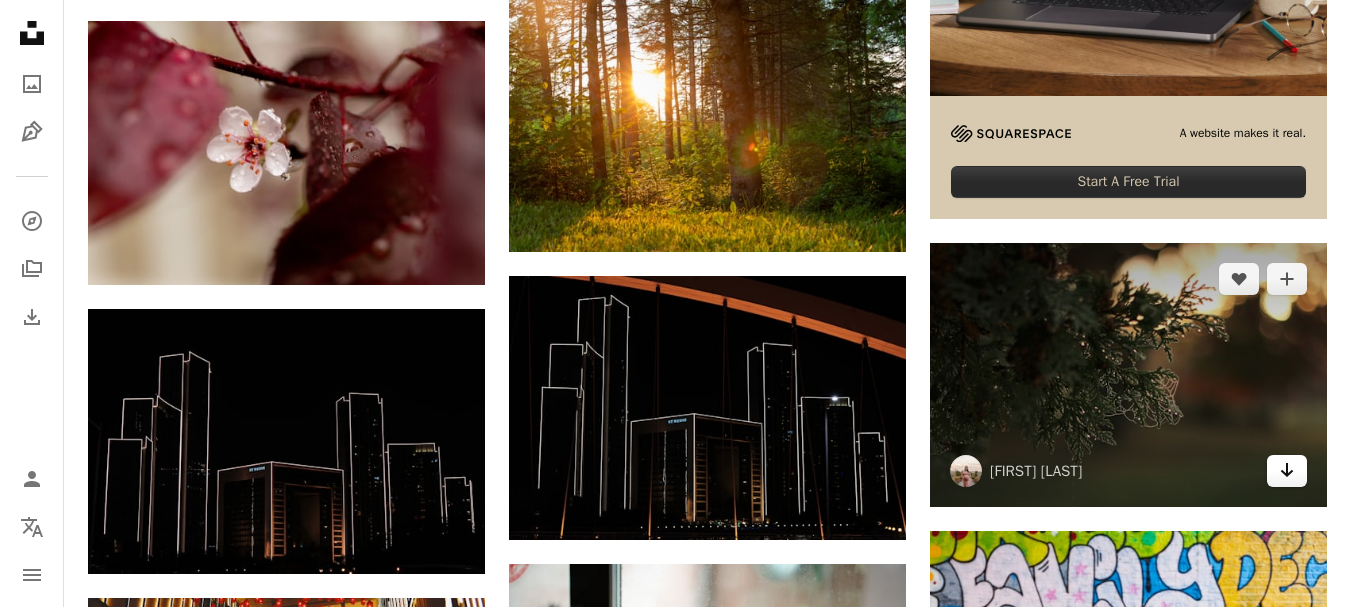 click on "Arrow pointing down" 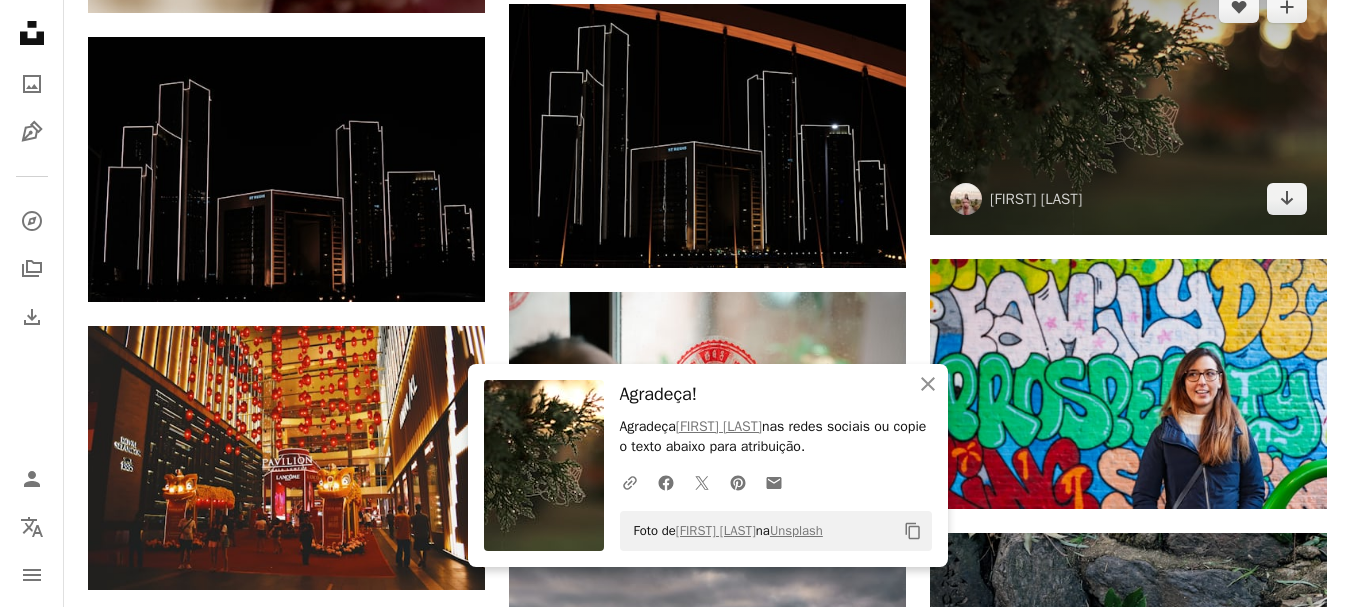 scroll, scrollTop: 1100, scrollLeft: 0, axis: vertical 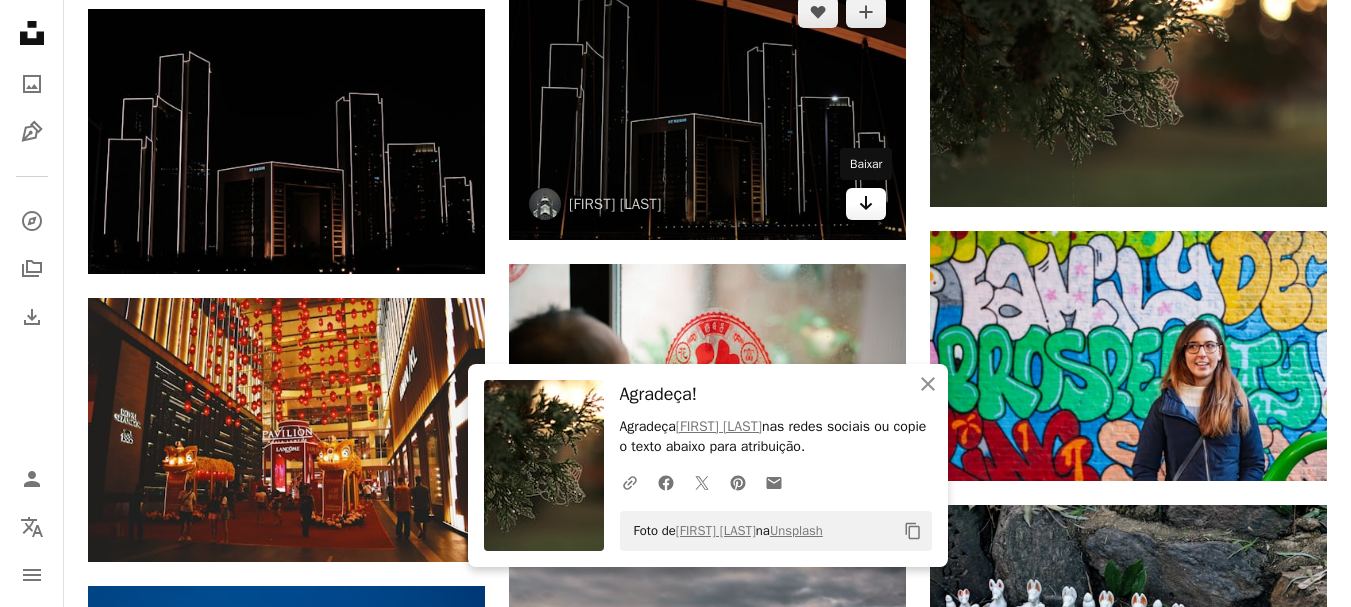 click on "Arrow pointing down" 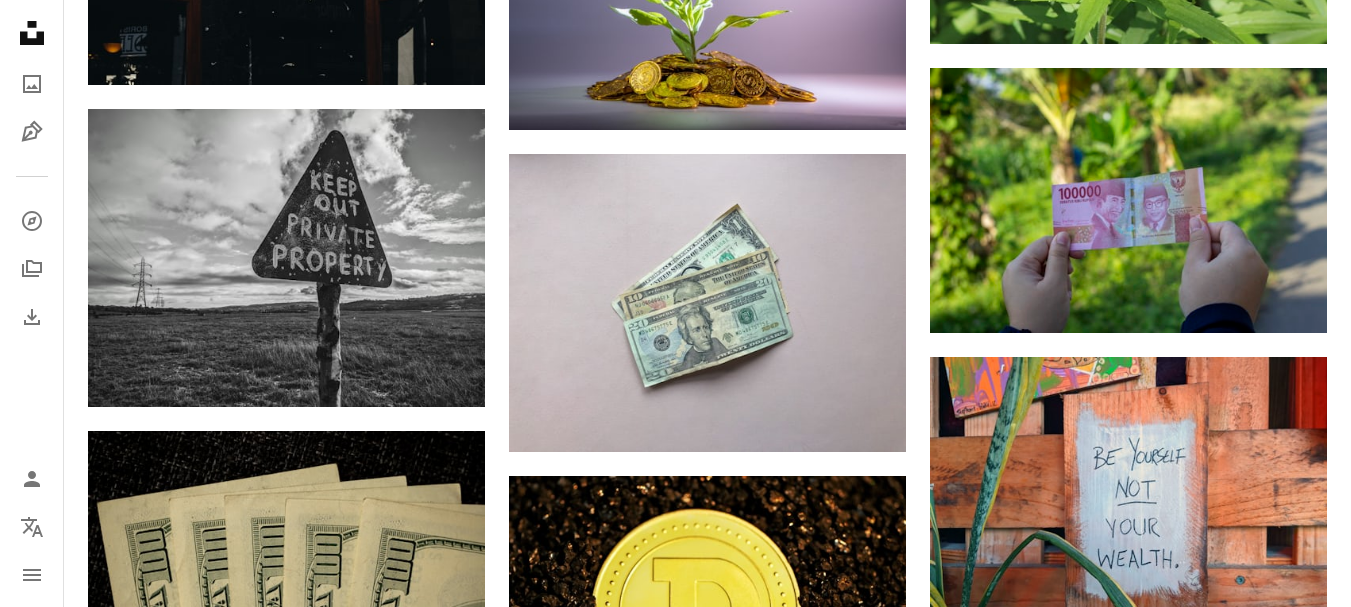 scroll, scrollTop: 7400, scrollLeft: 0, axis: vertical 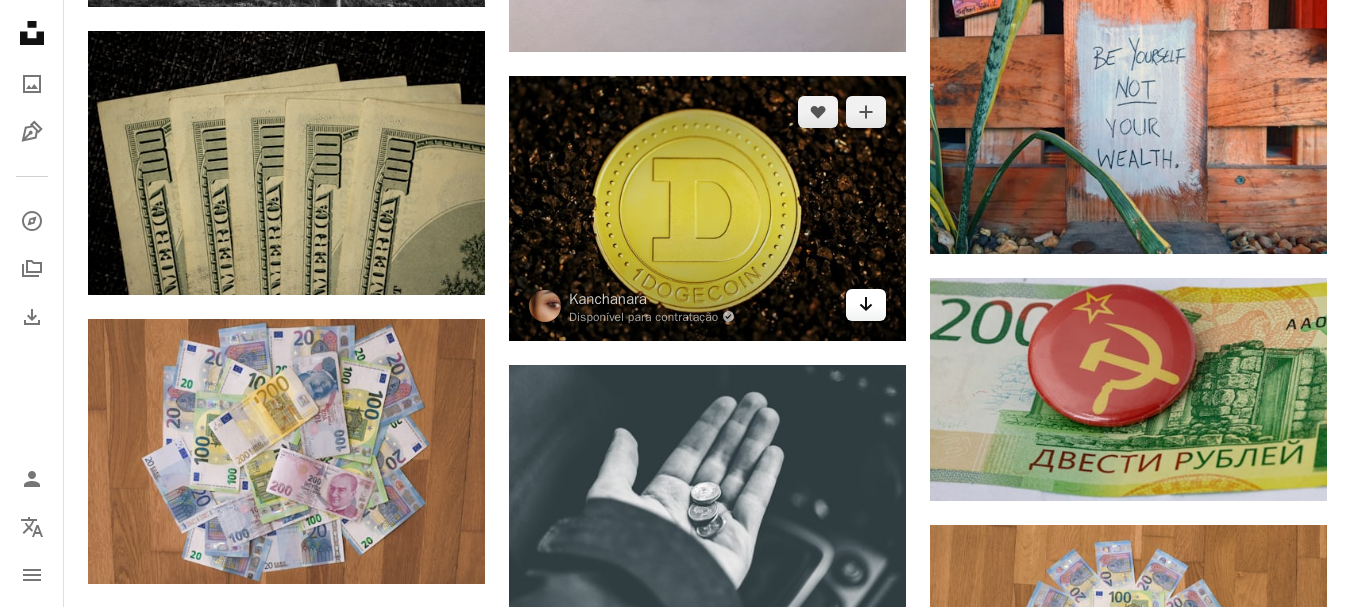 click 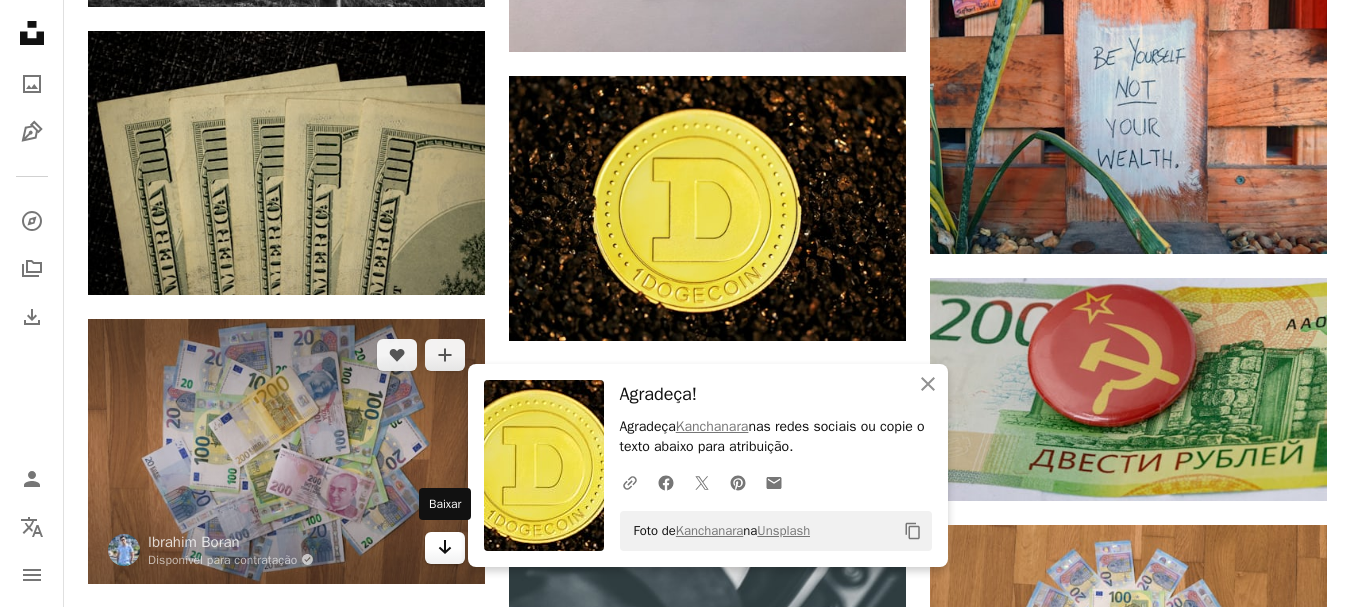 click 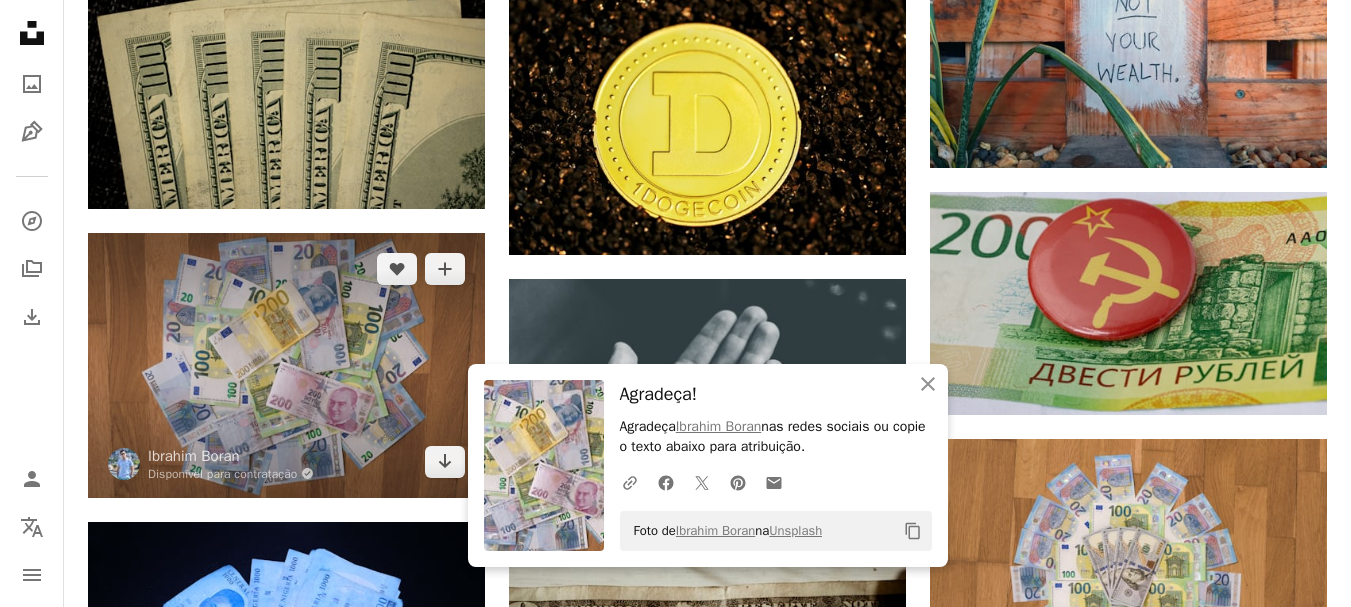 scroll, scrollTop: 7800, scrollLeft: 0, axis: vertical 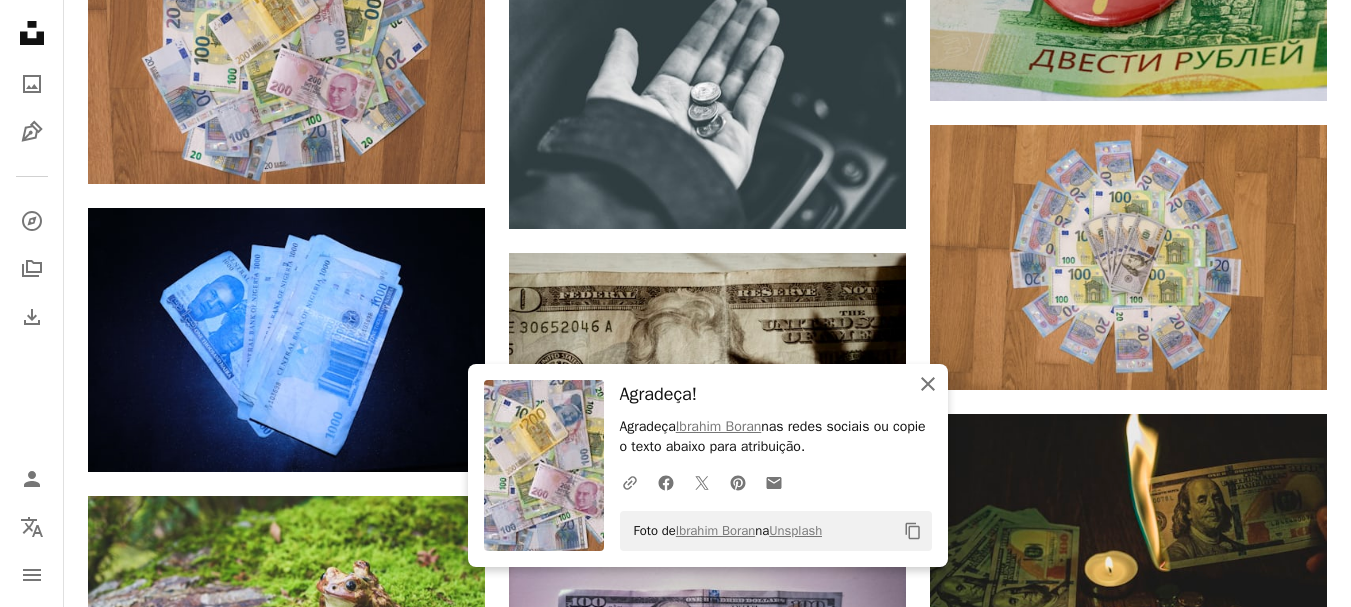 click 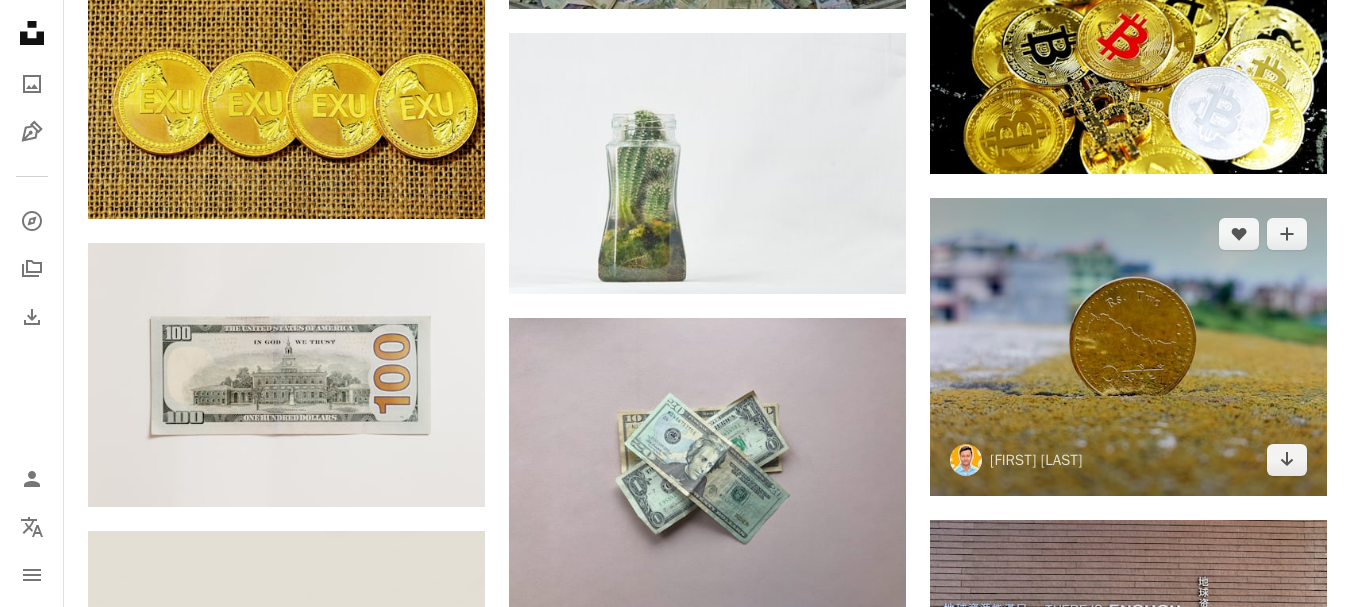 scroll, scrollTop: 9200, scrollLeft: 0, axis: vertical 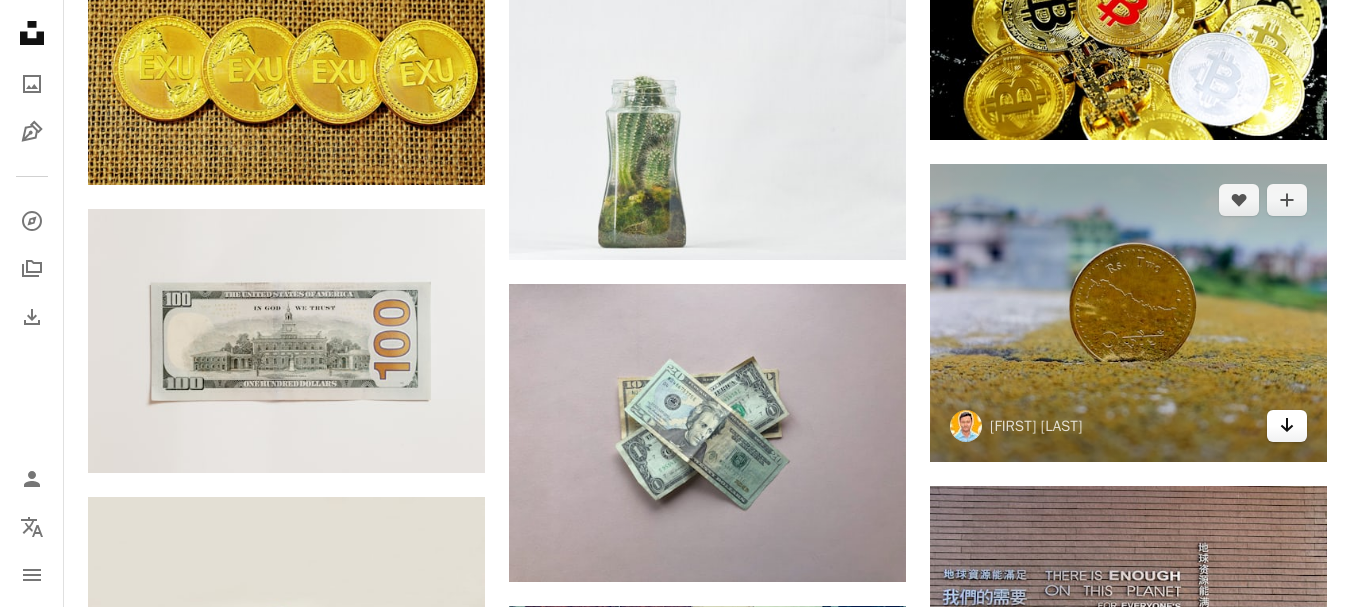 click on "Arrow pointing down" 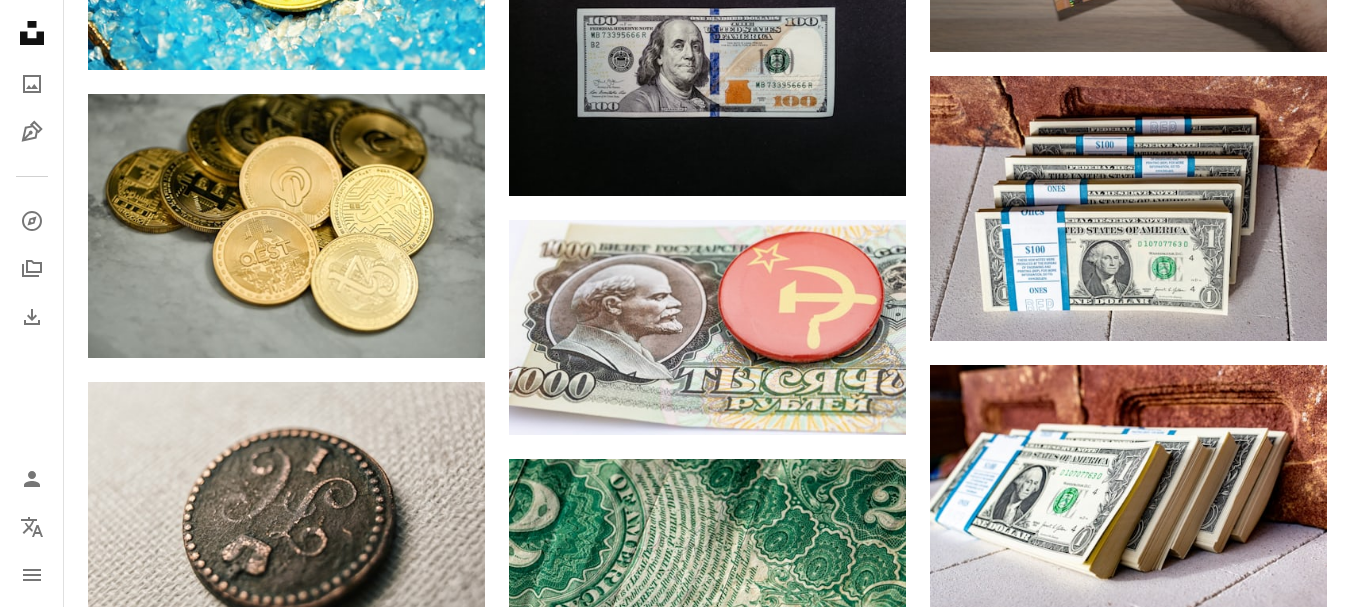 scroll, scrollTop: 16100, scrollLeft: 0, axis: vertical 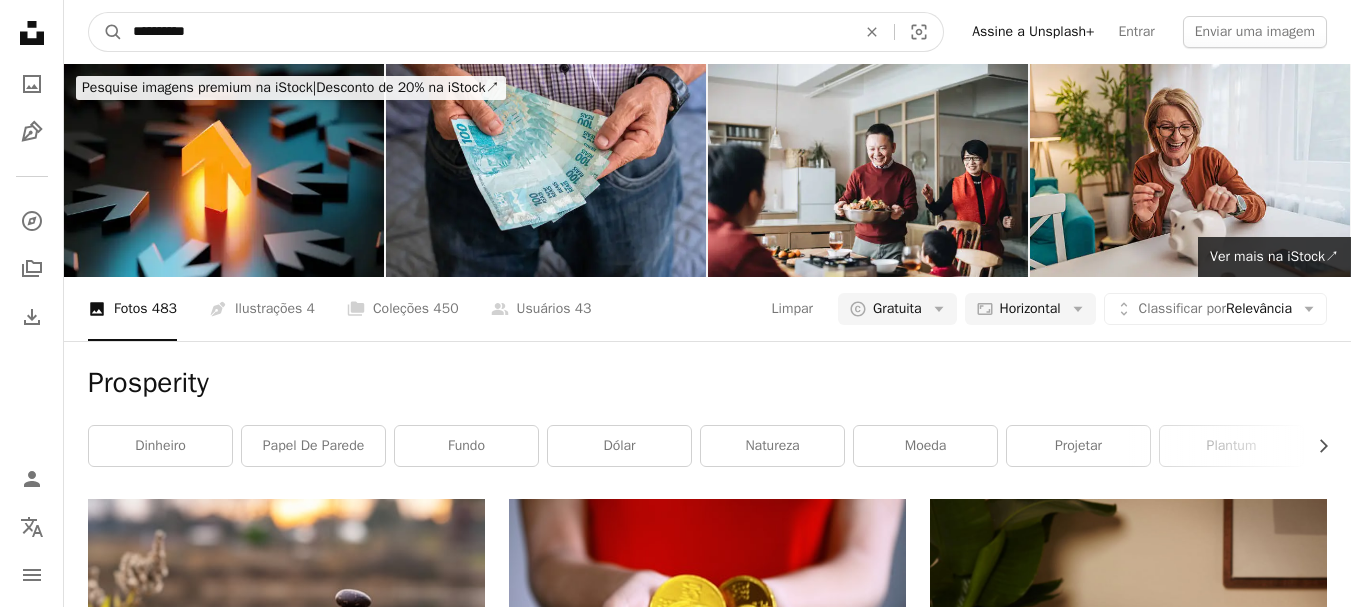 drag, startPoint x: 220, startPoint y: 42, endPoint x: 64, endPoint y: 16, distance: 158.15182 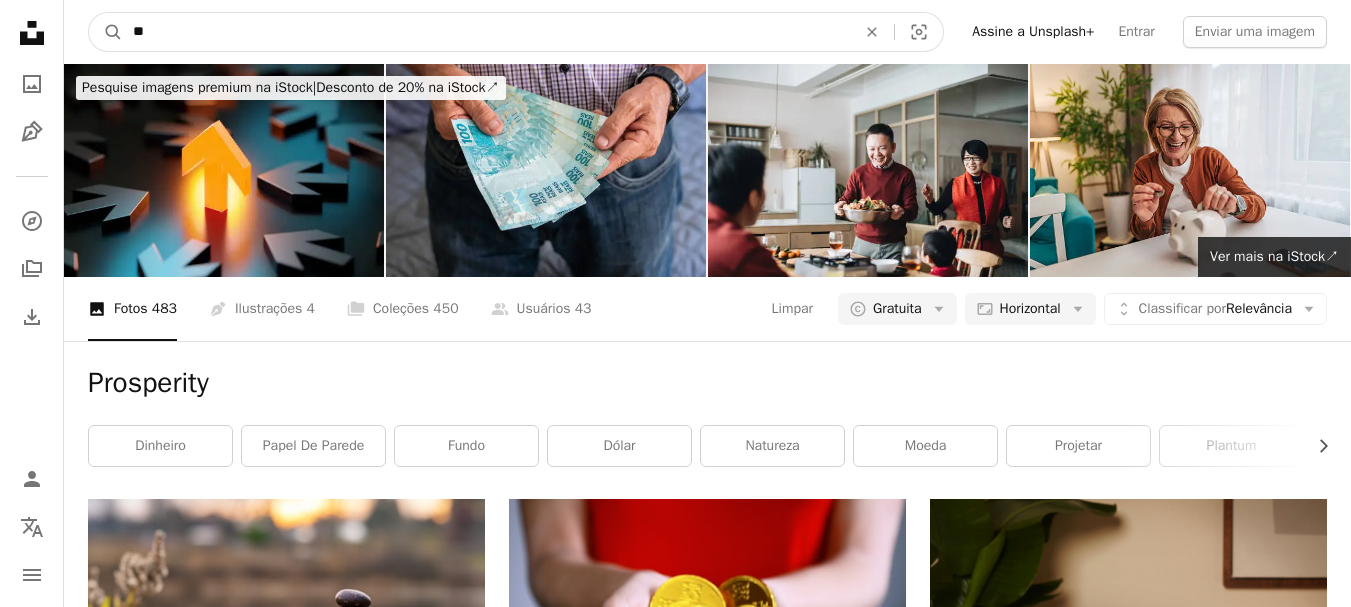 type on "*" 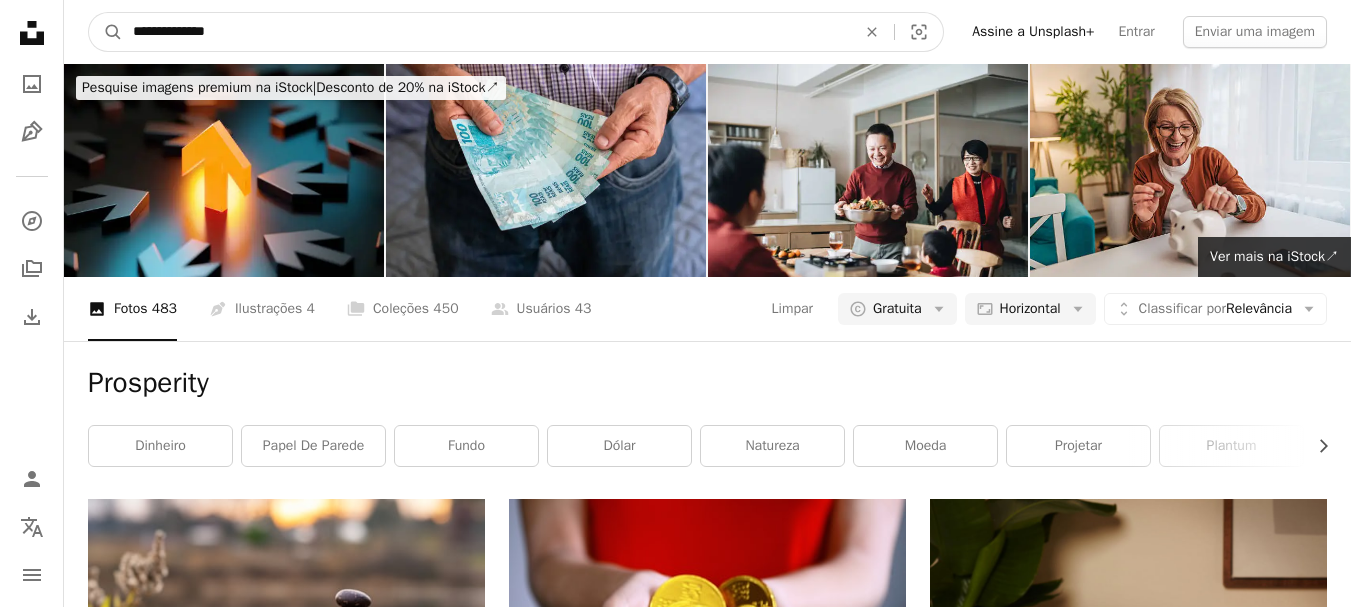 type on "**********" 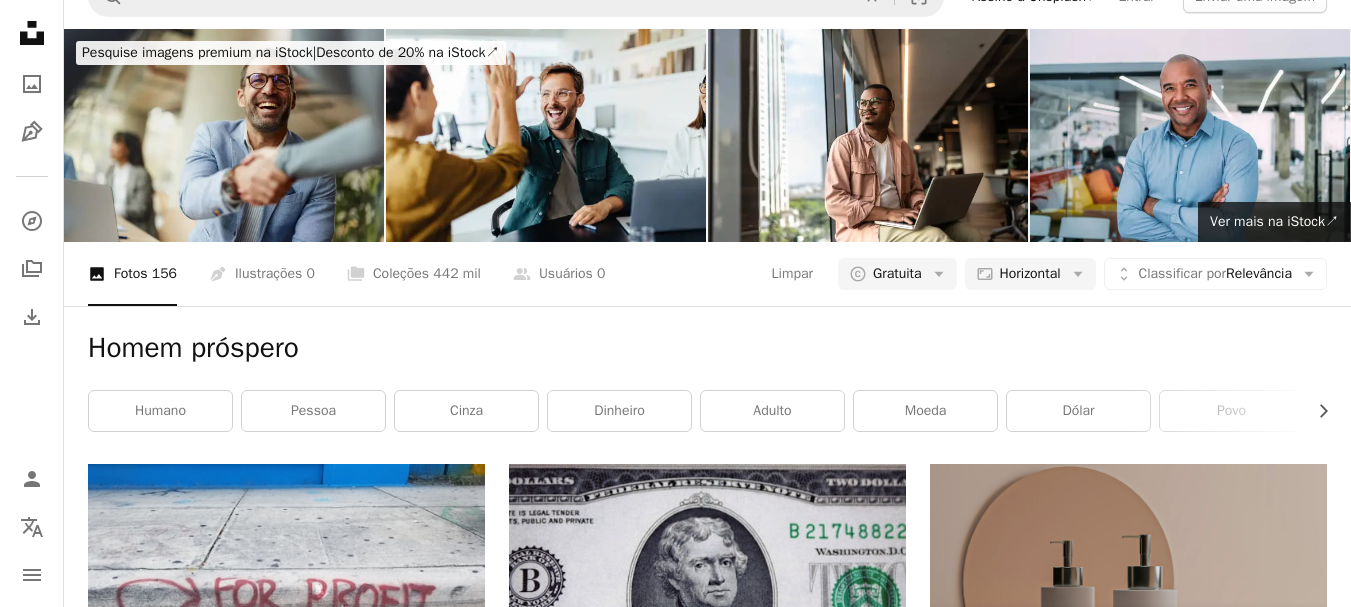 scroll, scrollTop: 0, scrollLeft: 0, axis: both 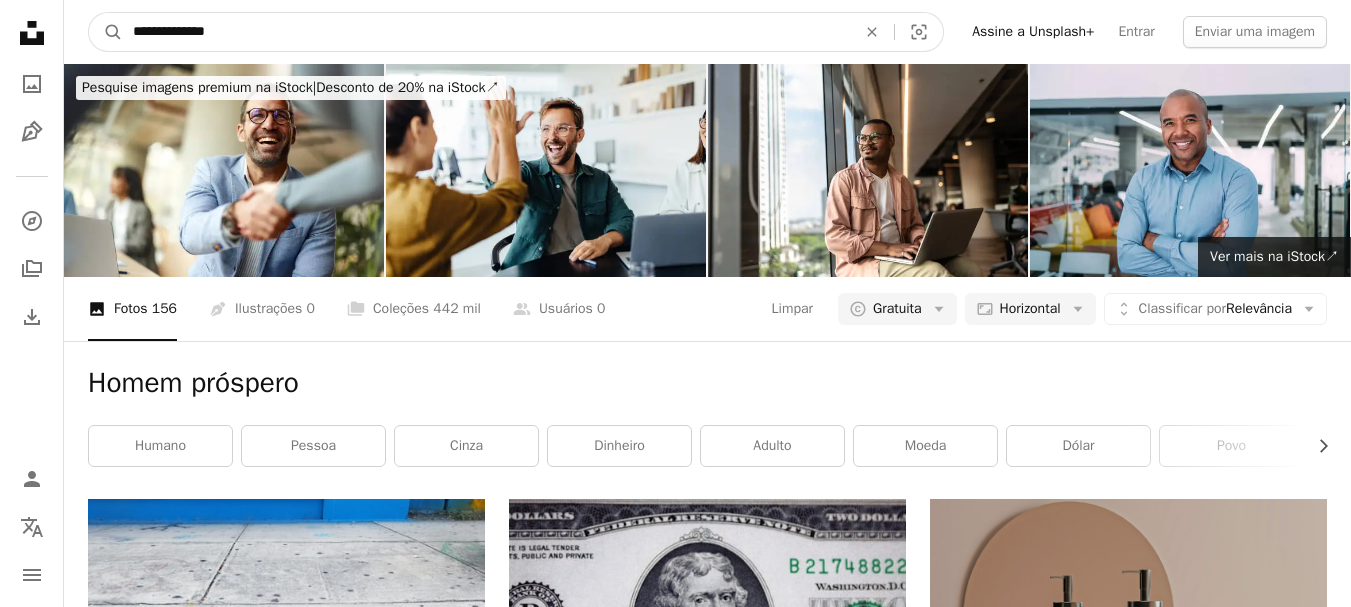 drag, startPoint x: 296, startPoint y: 30, endPoint x: 114, endPoint y: 1, distance: 184.29596 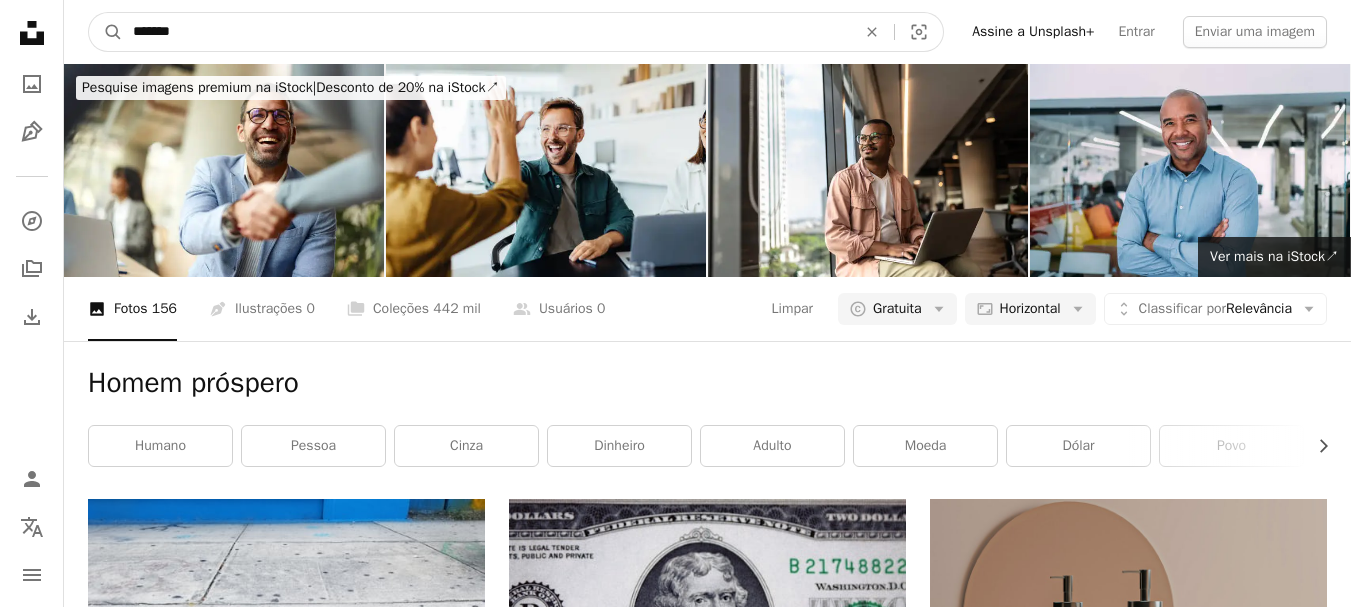 type on "*******" 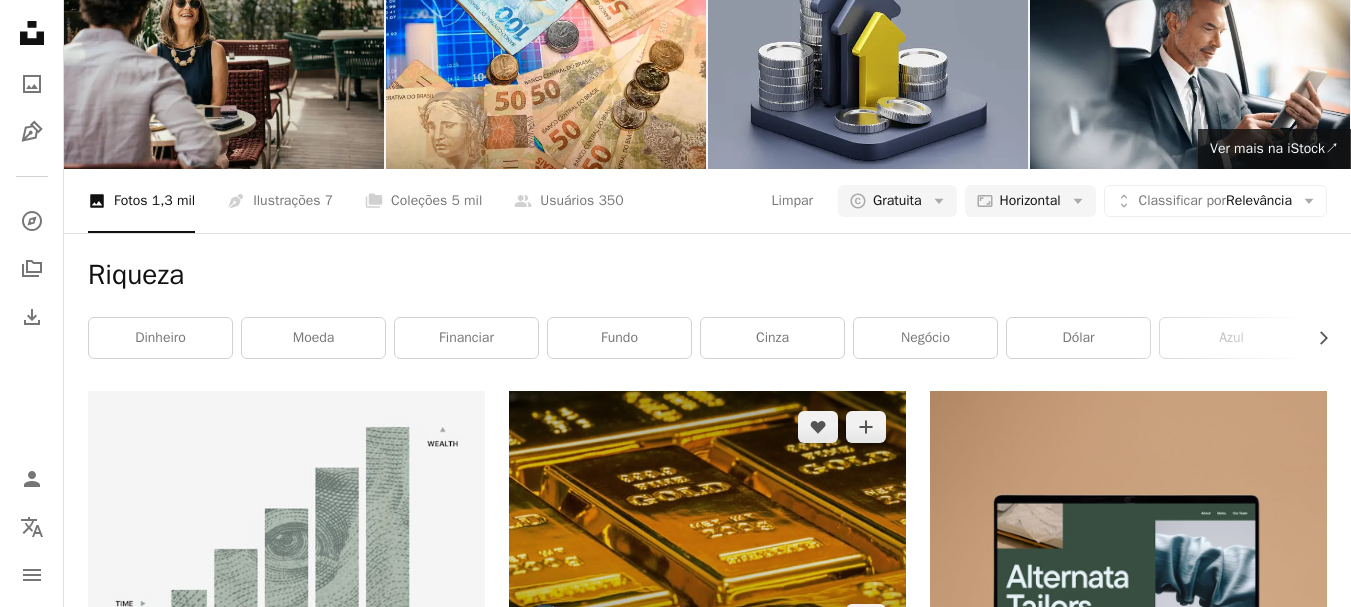 scroll, scrollTop: 400, scrollLeft: 0, axis: vertical 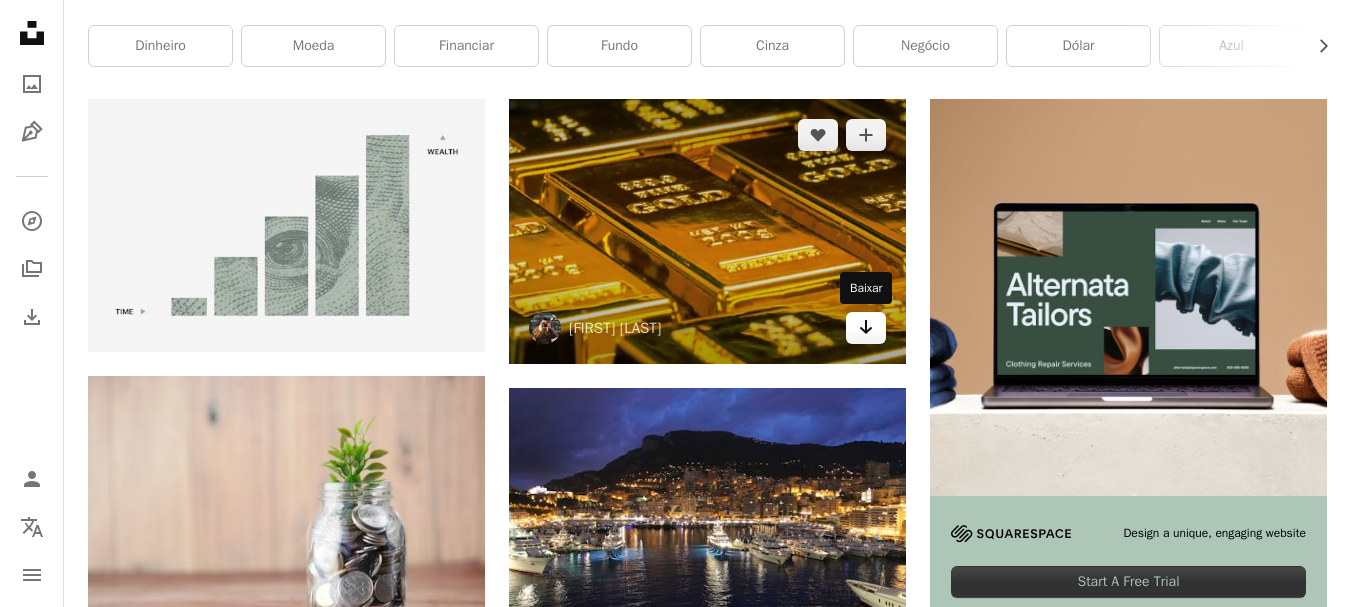 click on "Arrow pointing down" at bounding box center [866, 328] 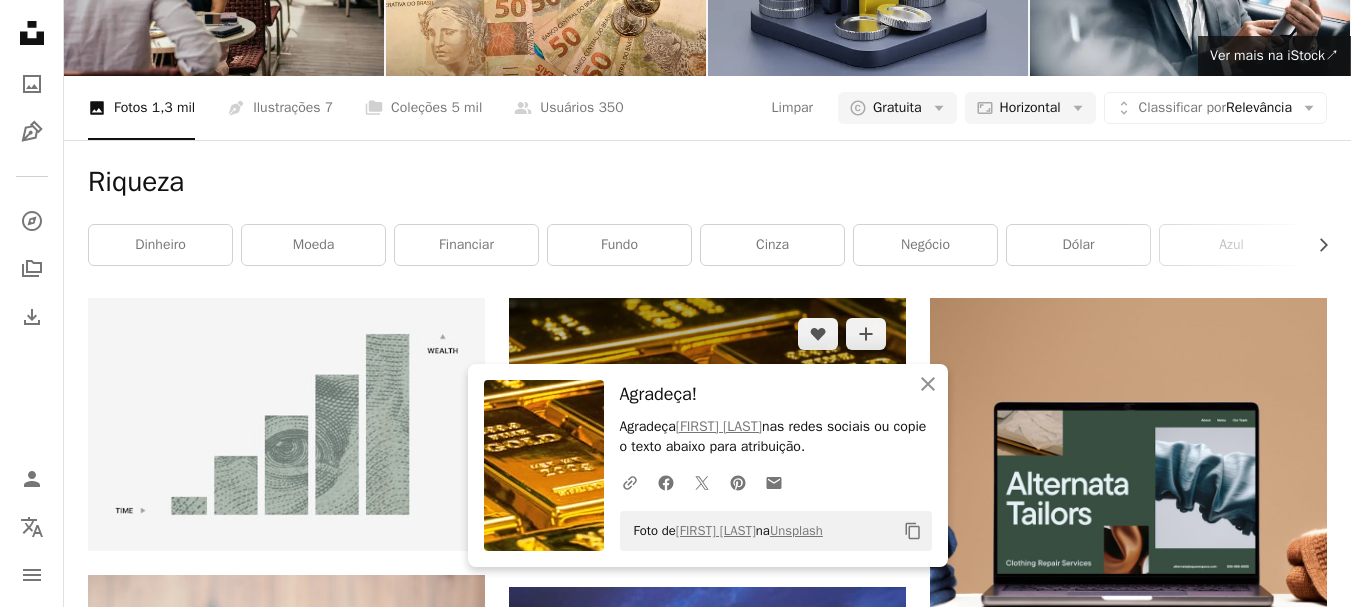 scroll, scrollTop: 200, scrollLeft: 0, axis: vertical 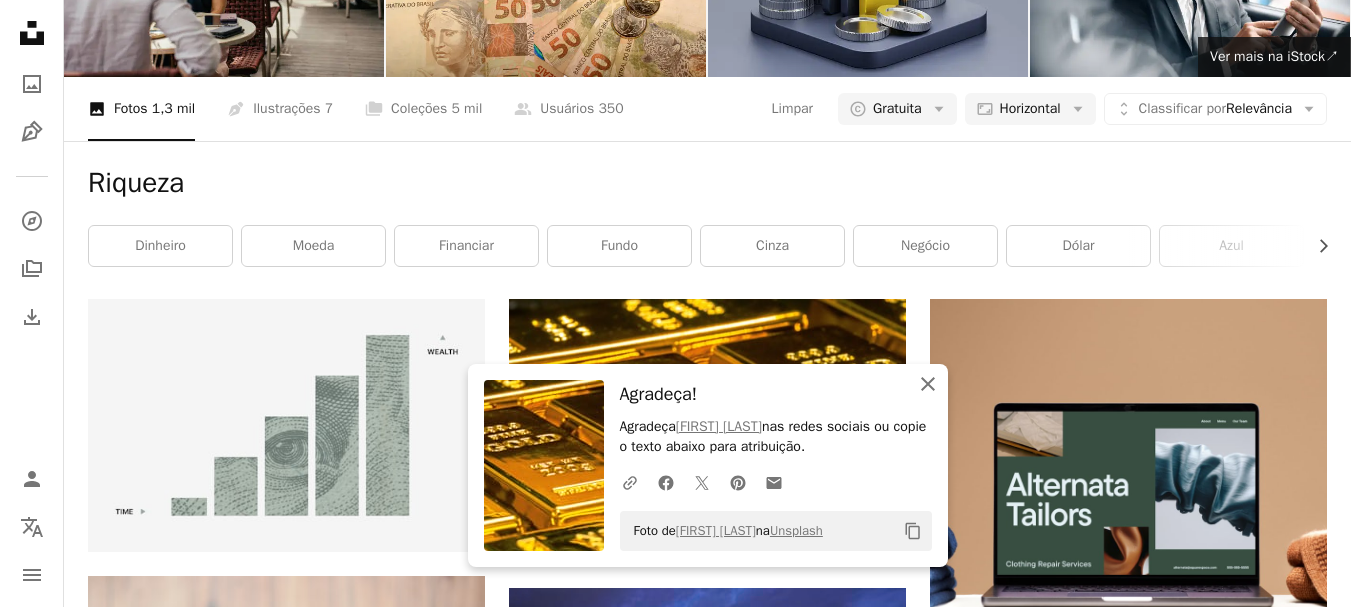click on "An X shape" 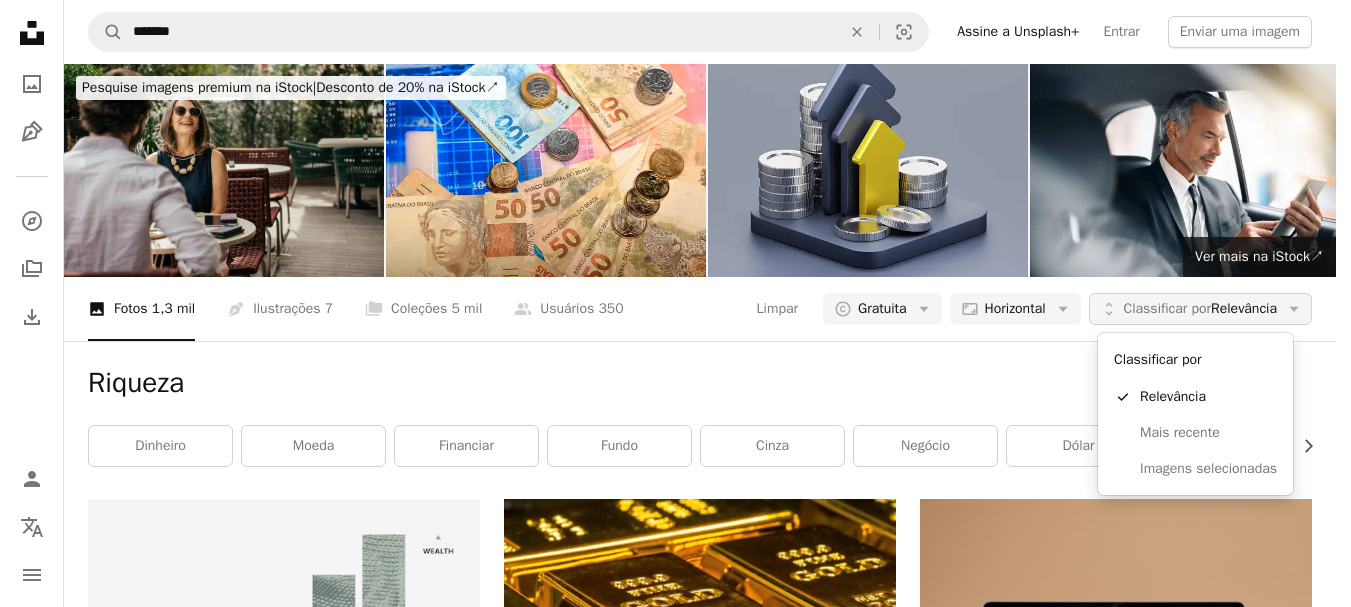 click on "Arrow down" 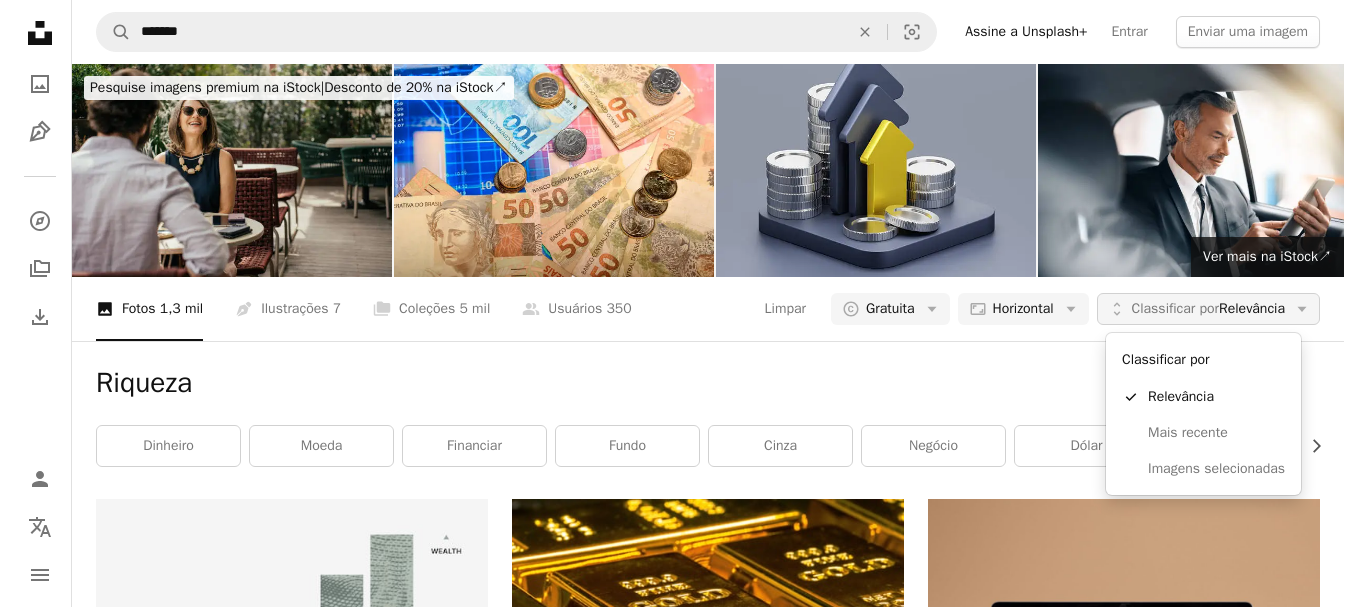 scroll, scrollTop: 0, scrollLeft: 0, axis: both 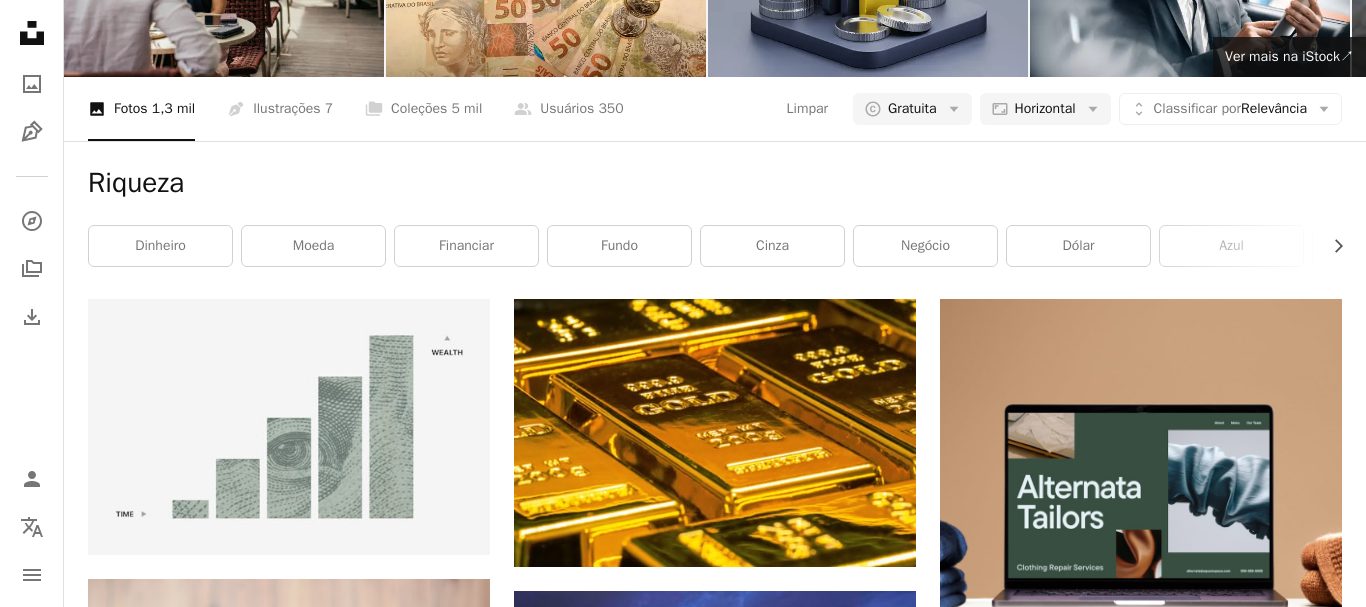 click on "Unsplash logo Página inicial da Unsplash A photo Pen Tool A compass A stack of folders Download Person Localization icon navigation menu A magnifying glass ******* An X shape Visual search Assine a Unsplash+ Entrar Enviar uma imagem Pesquise imagens premium na iStock  |  Desconto de 20% na iStock  ↗ Pesquise imagens premium na iStock Desconto de 20% na iStock  ↗ Ver mais  ↗ Ver mais na iStock  ↗ A photo Fotos   1,3 mil Pen Tool Ilustrações   7 A stack of folders Coleções   5 mil A group of people Usuários   350 Limpar A copyright icon © Gratuita Arrow down Aspect ratio Horizontal Arrow down Unfold Classificar por  Relevância Arrow down Filters Filtros (2) Riqueza Chevron right dinheiro moeda financiar fundo cinza negócio dólar azul rico Embarcaçõe portum pessoa A heart A plus sign [FIRST] [LAST] Arrow pointing down A heart A plus sign [FIRST] [LAST] Disponível para contratação A checkmark inside of a circle Arrow pointing down A heart A plus sign [FIRST] [LAST] A heart A heart" at bounding box center (683, 1766) 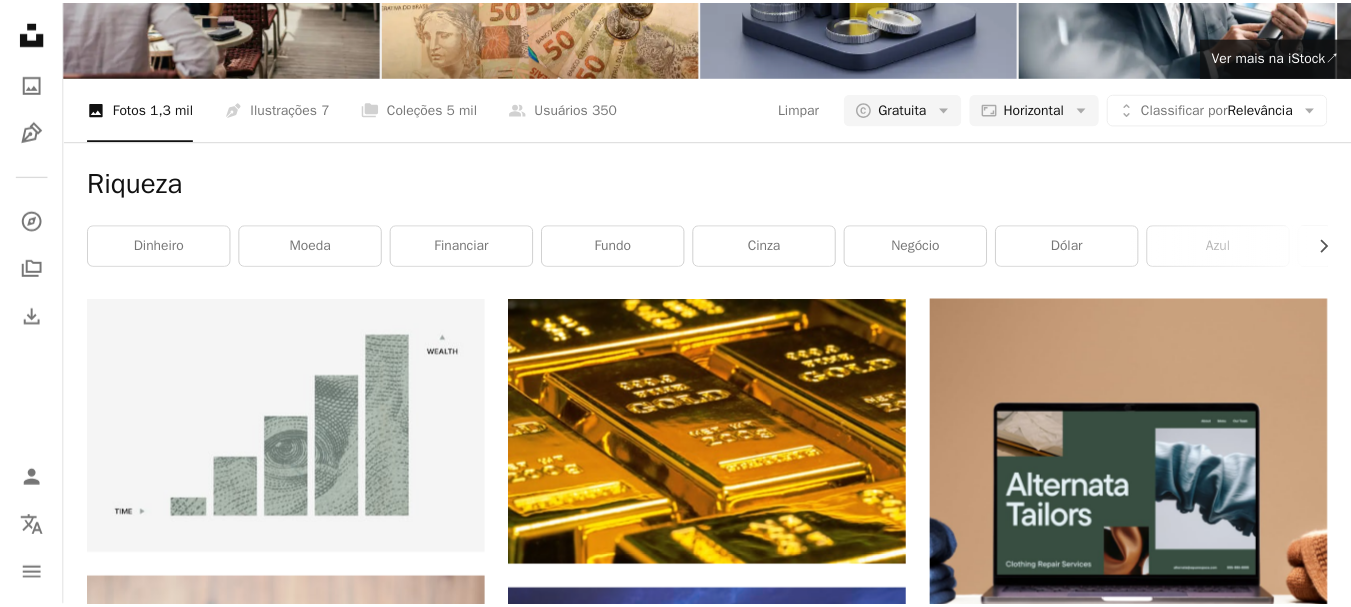 scroll, scrollTop: 200, scrollLeft: 0, axis: vertical 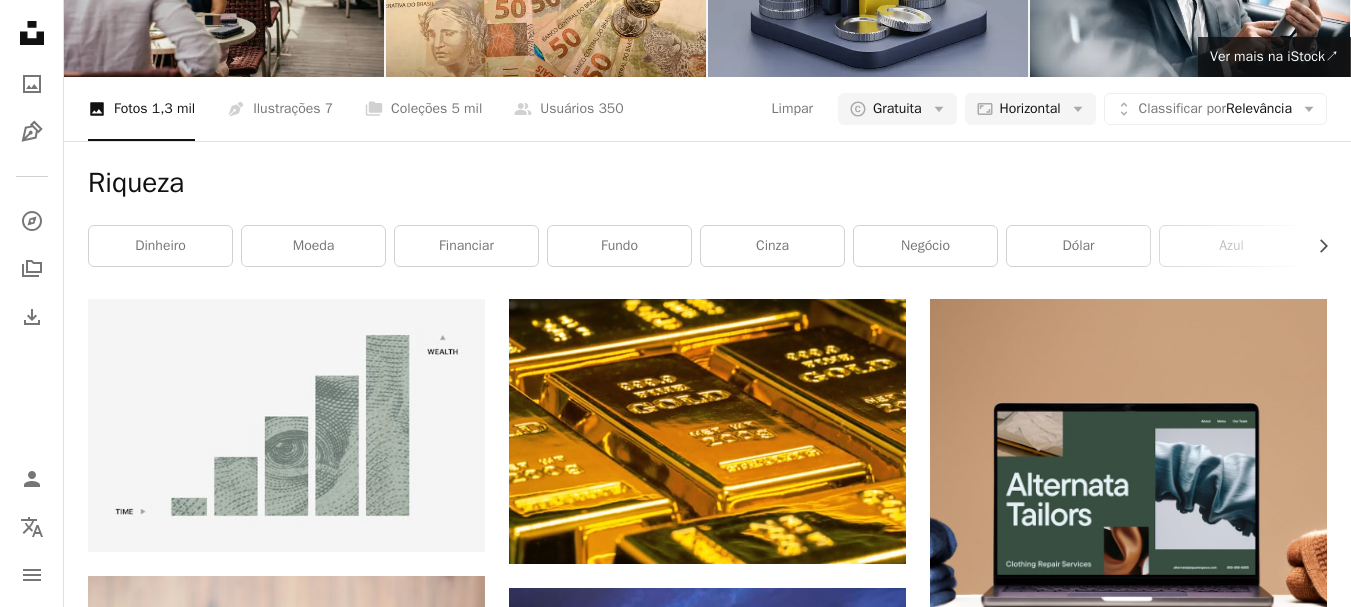 click on "Arrow pointing down" 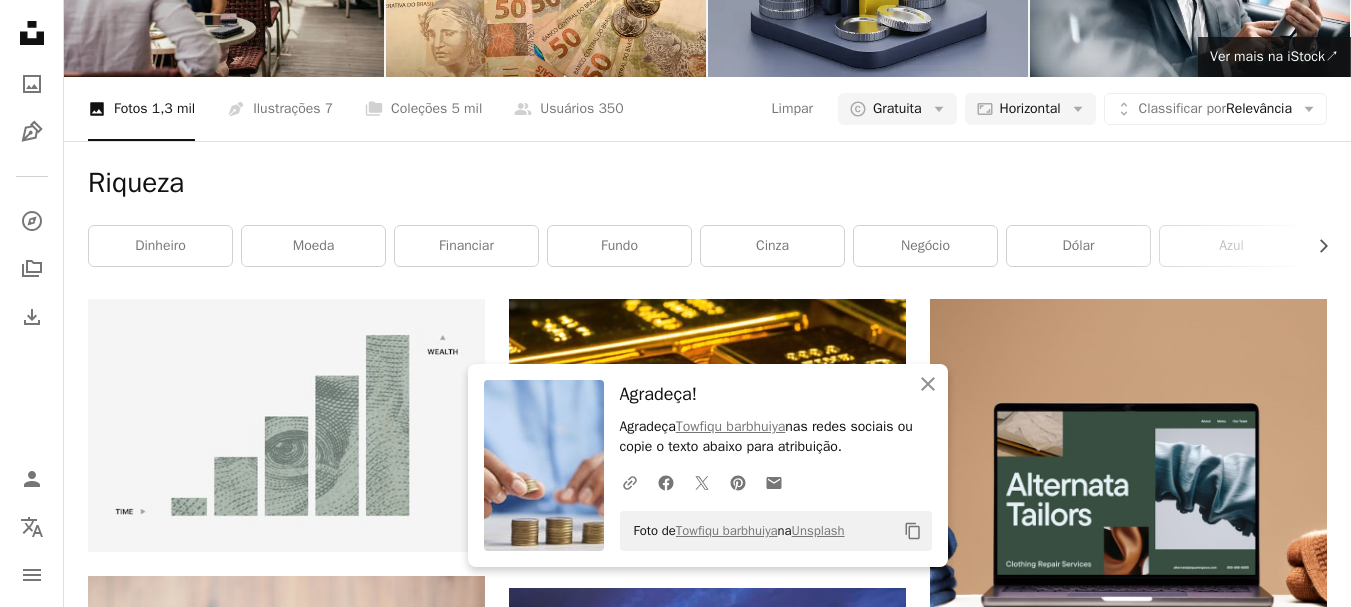 click on "Arrow pointing down" 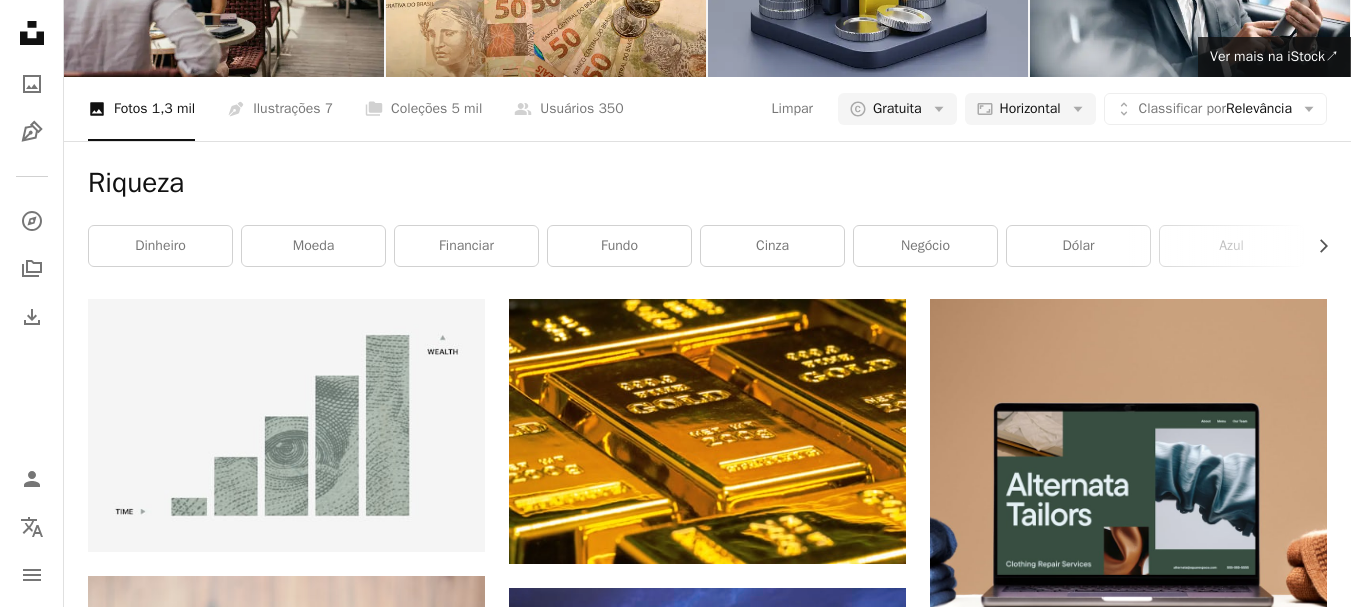 scroll, scrollTop: 2100, scrollLeft: 0, axis: vertical 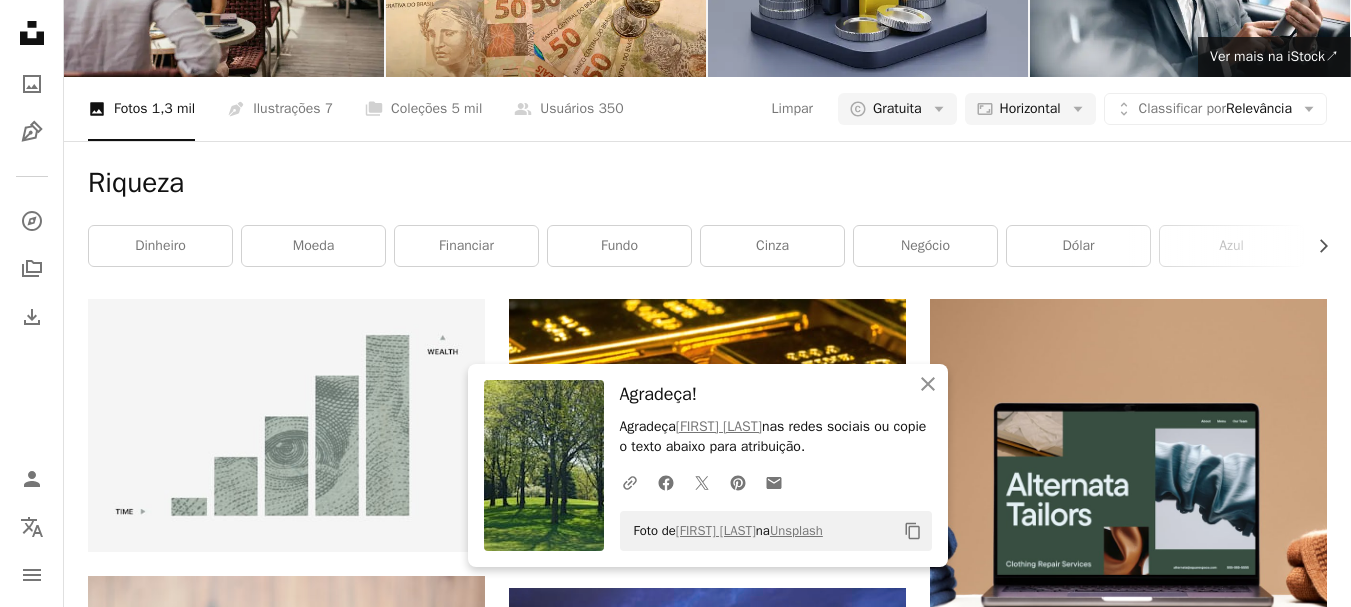 click 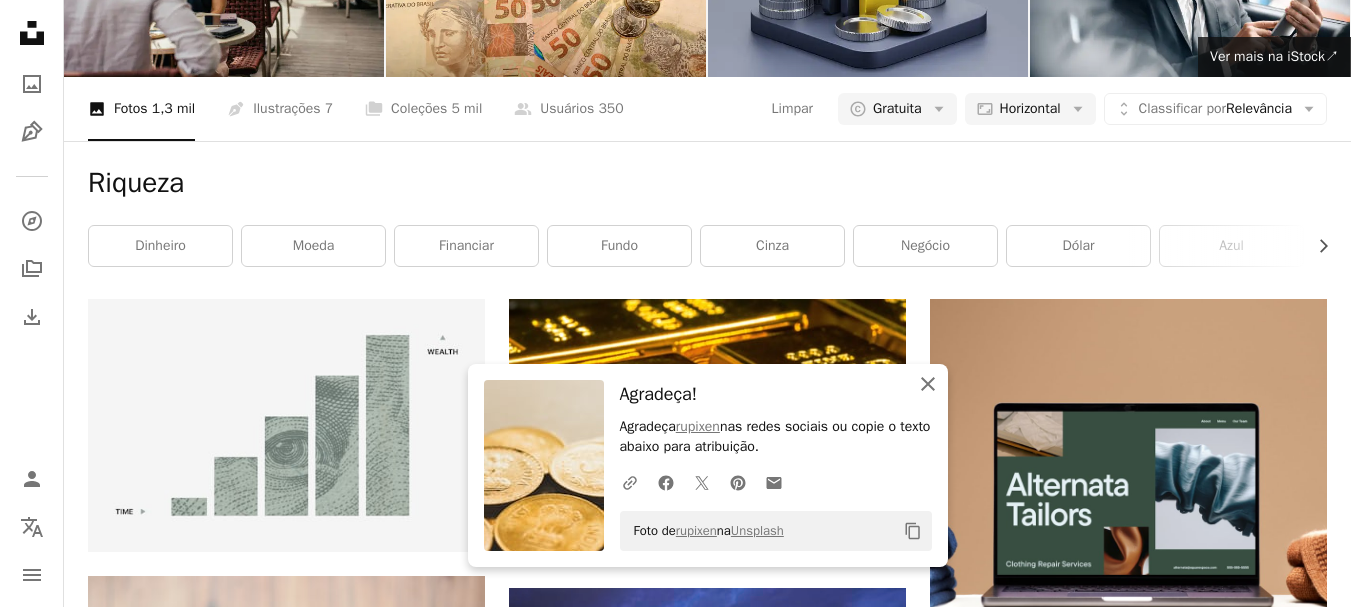 click 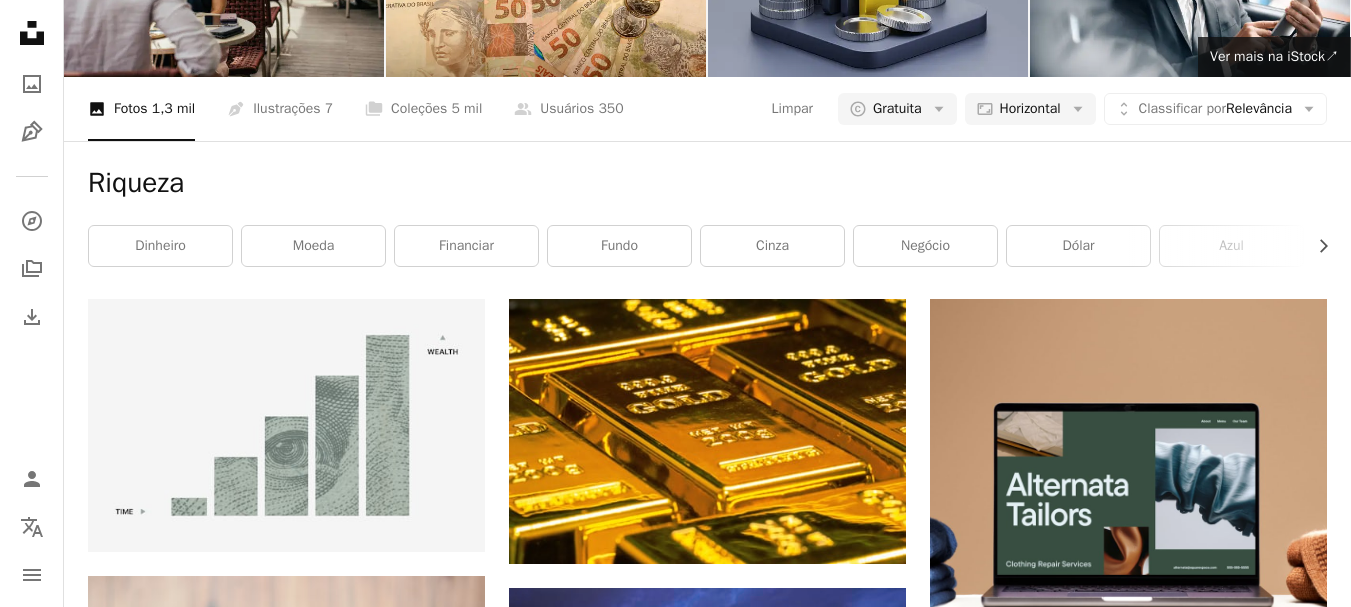 scroll, scrollTop: 6163, scrollLeft: 0, axis: vertical 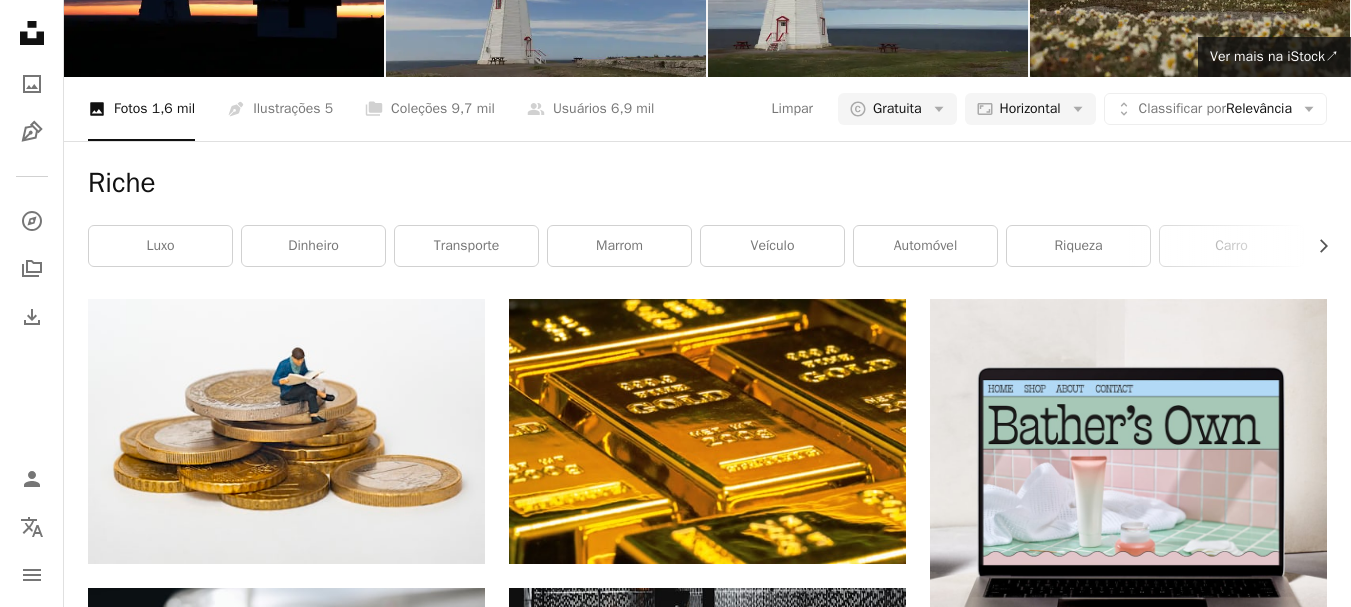 click on "Arrow pointing down" 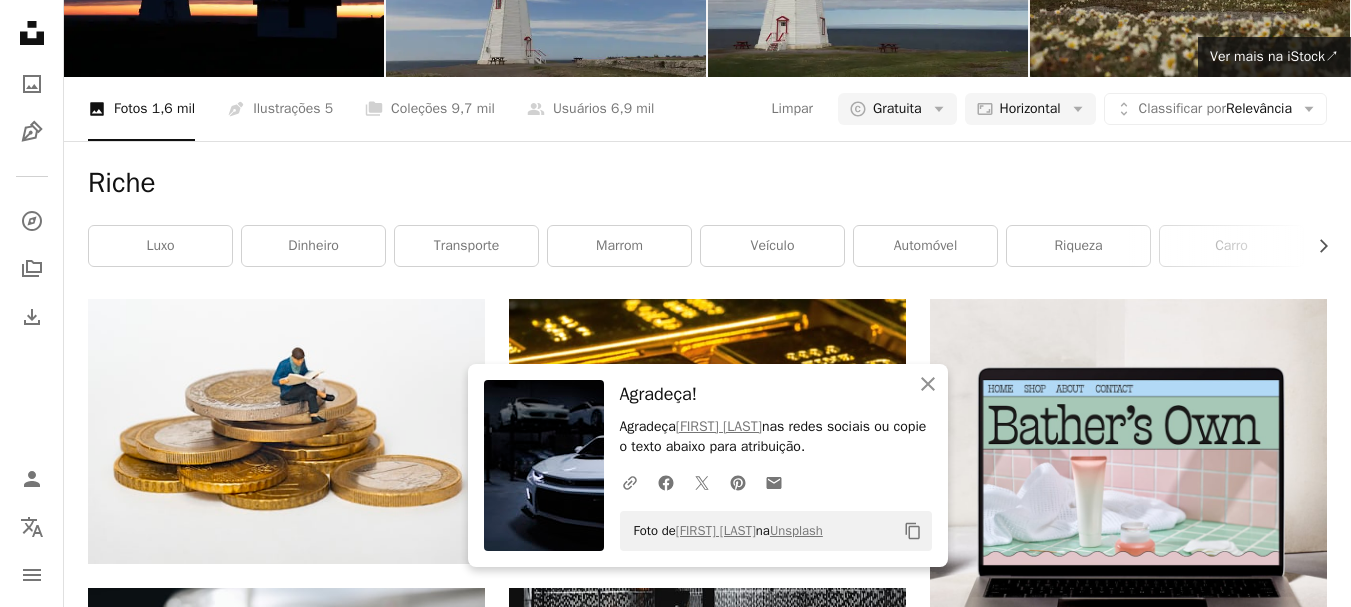 scroll, scrollTop: 3532, scrollLeft: 0, axis: vertical 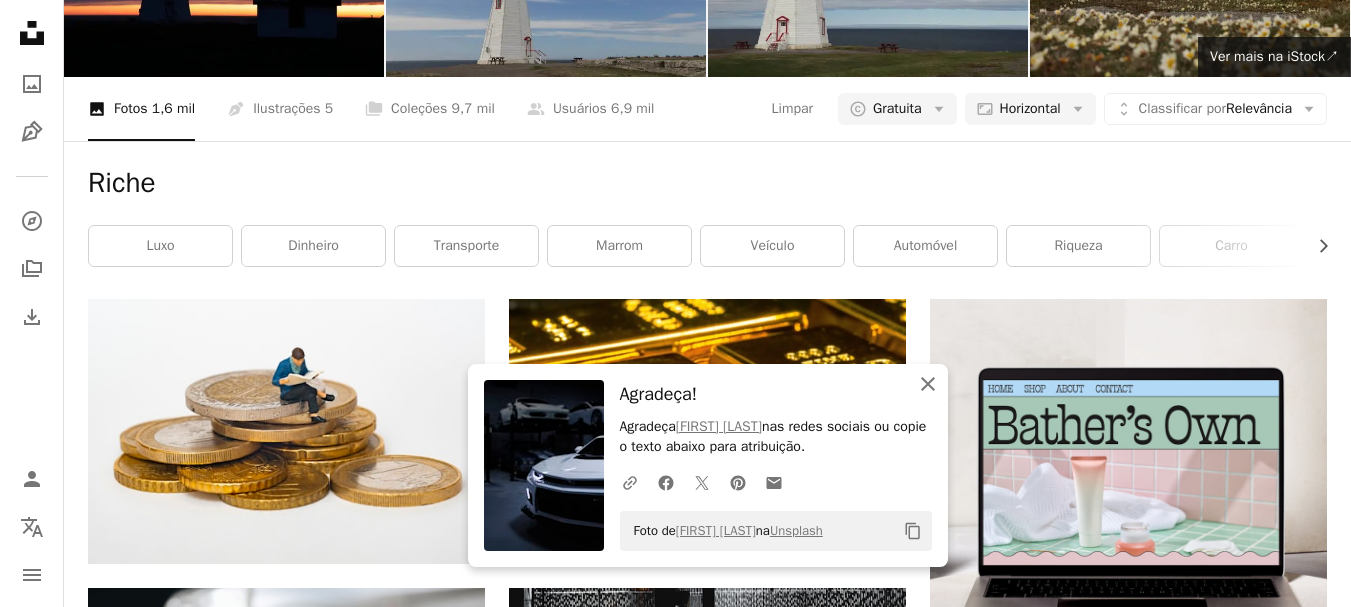 click on "An X shape" 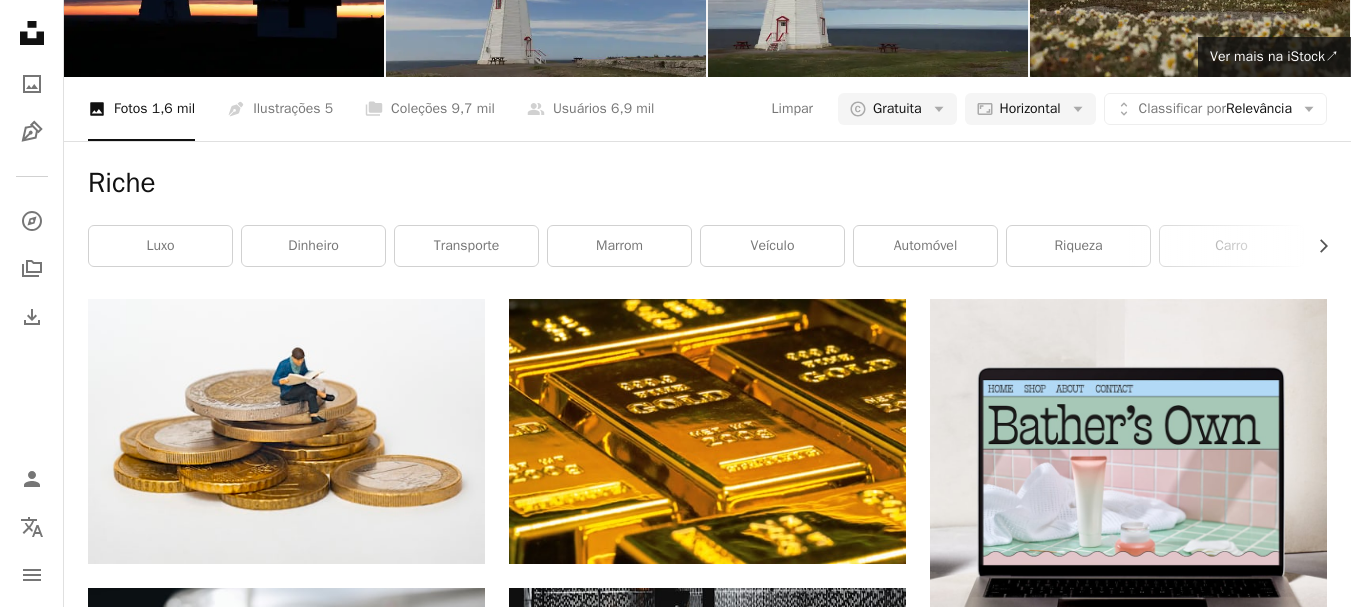 scroll, scrollTop: 5132, scrollLeft: 0, axis: vertical 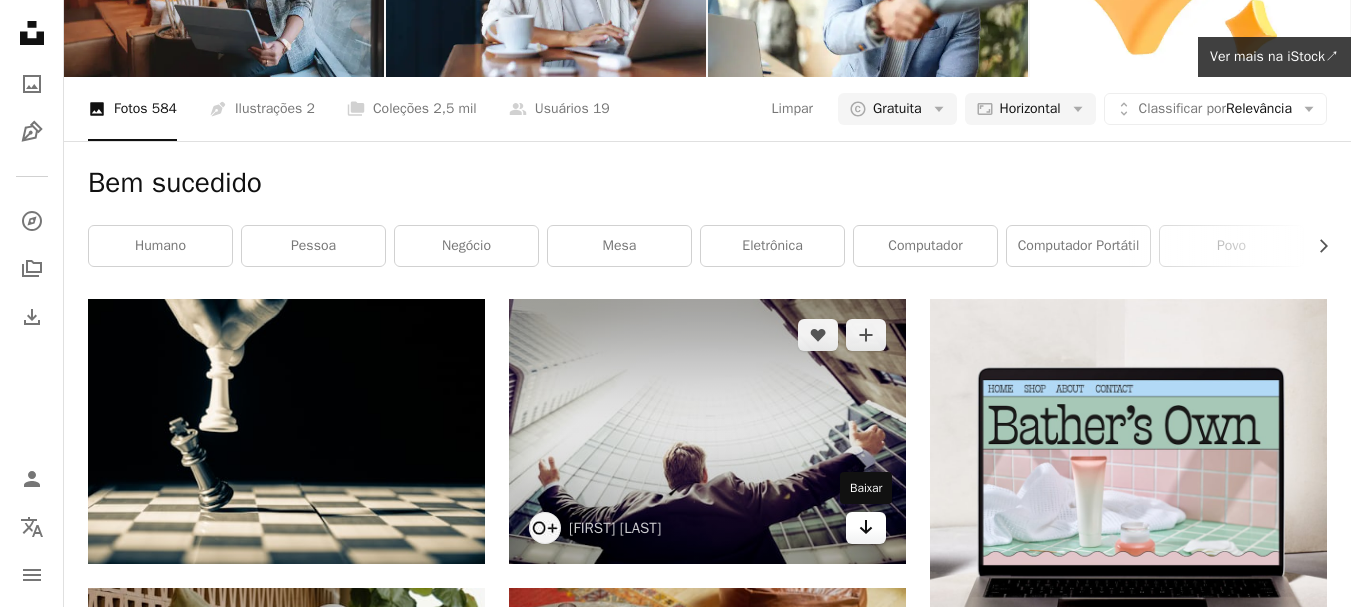 click on "Arrow pointing down" 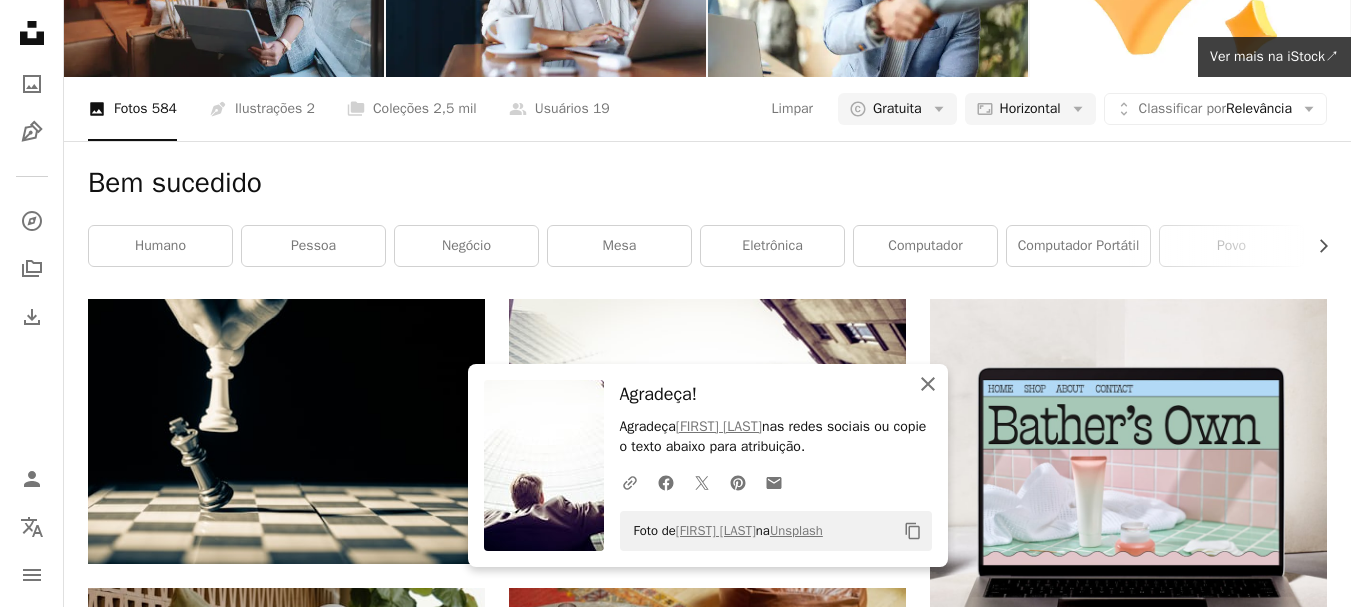 click 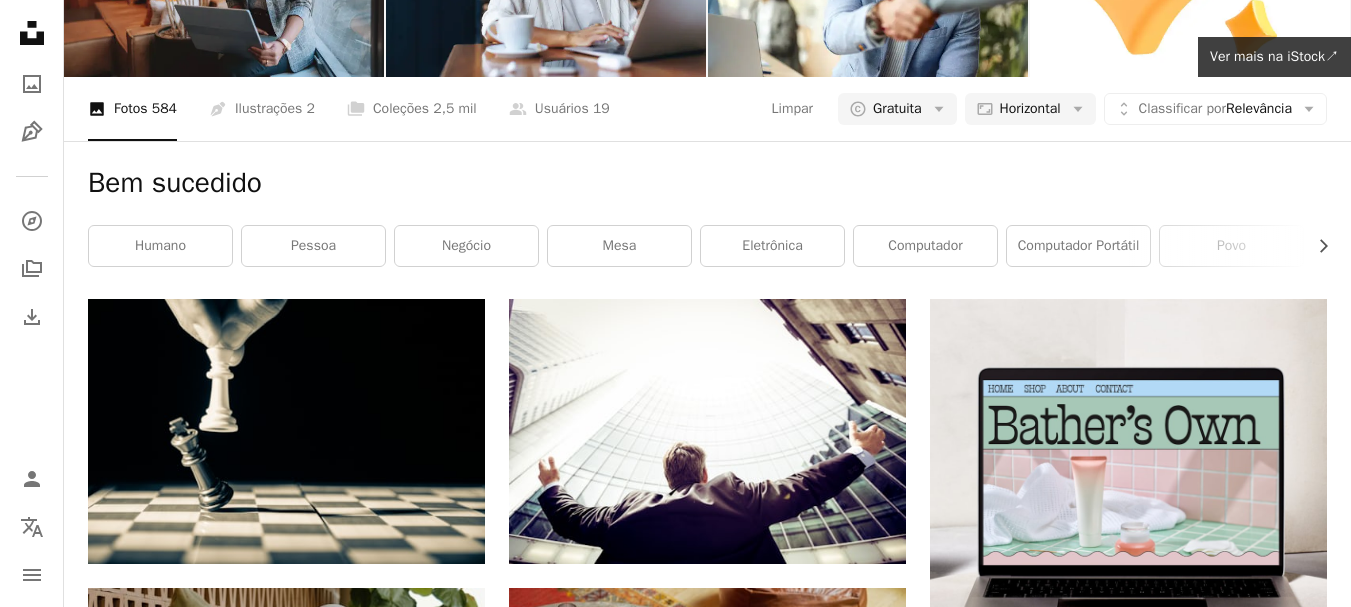 scroll, scrollTop: 2488, scrollLeft: 0, axis: vertical 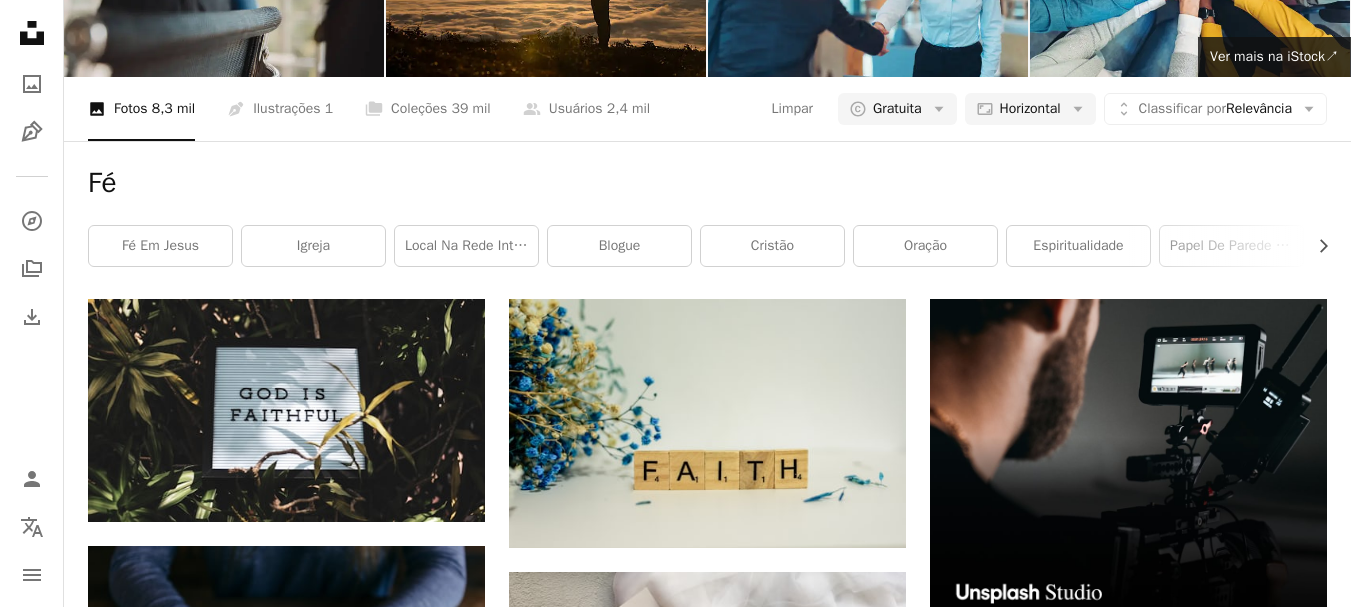 click on "Arrow pointing down" at bounding box center (866, 1094) 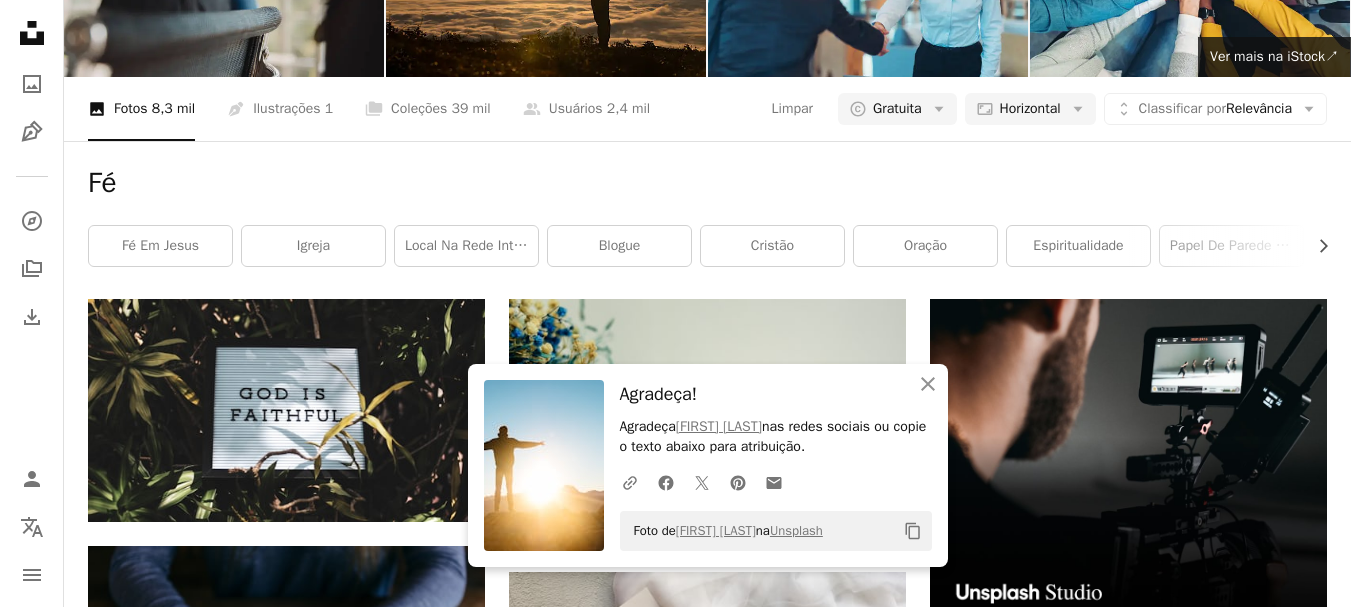 scroll, scrollTop: 1500, scrollLeft: 0, axis: vertical 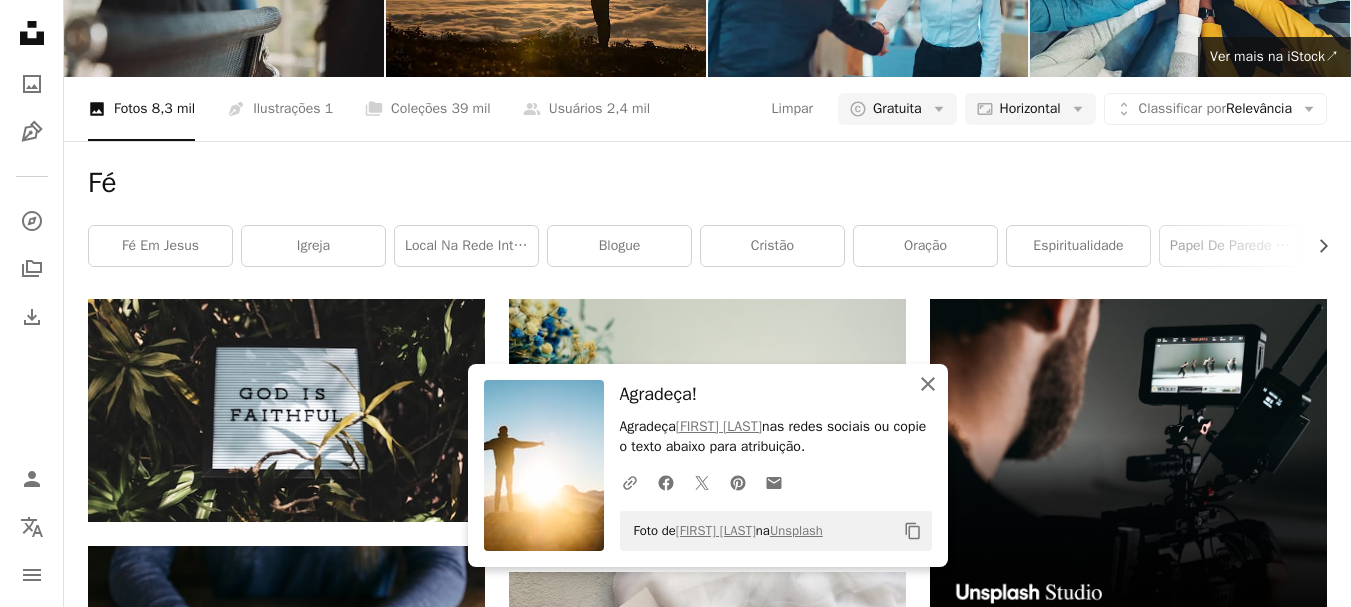 click on "An X shape" 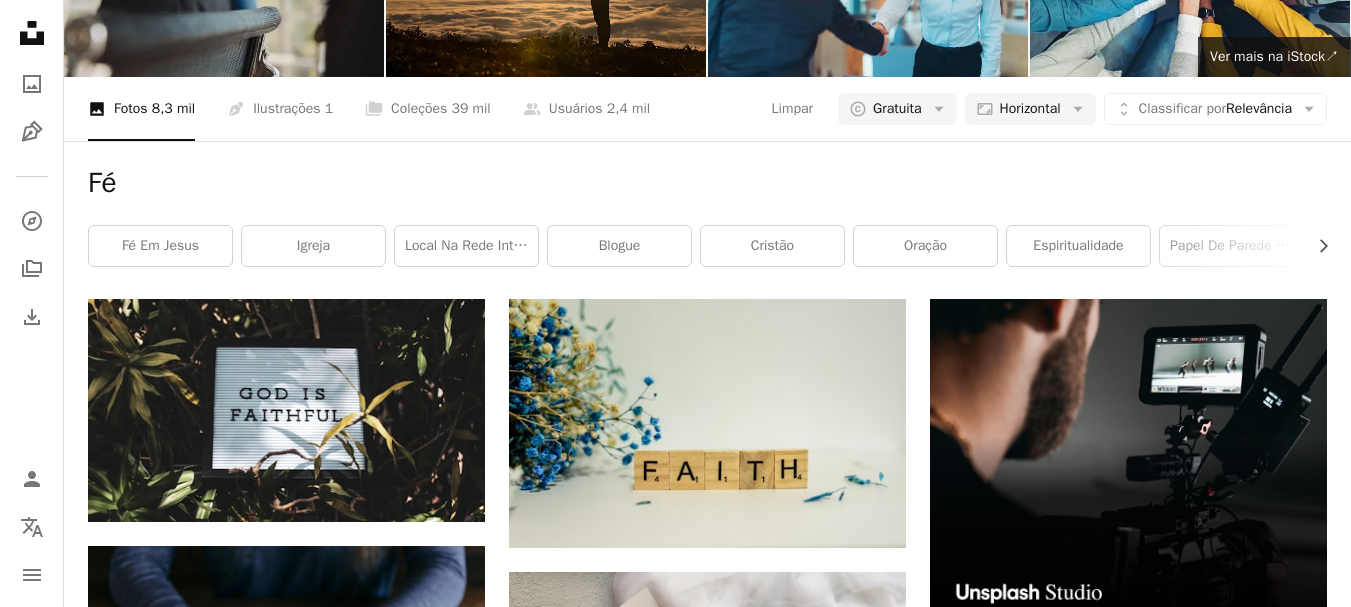 scroll, scrollTop: 2400, scrollLeft: 0, axis: vertical 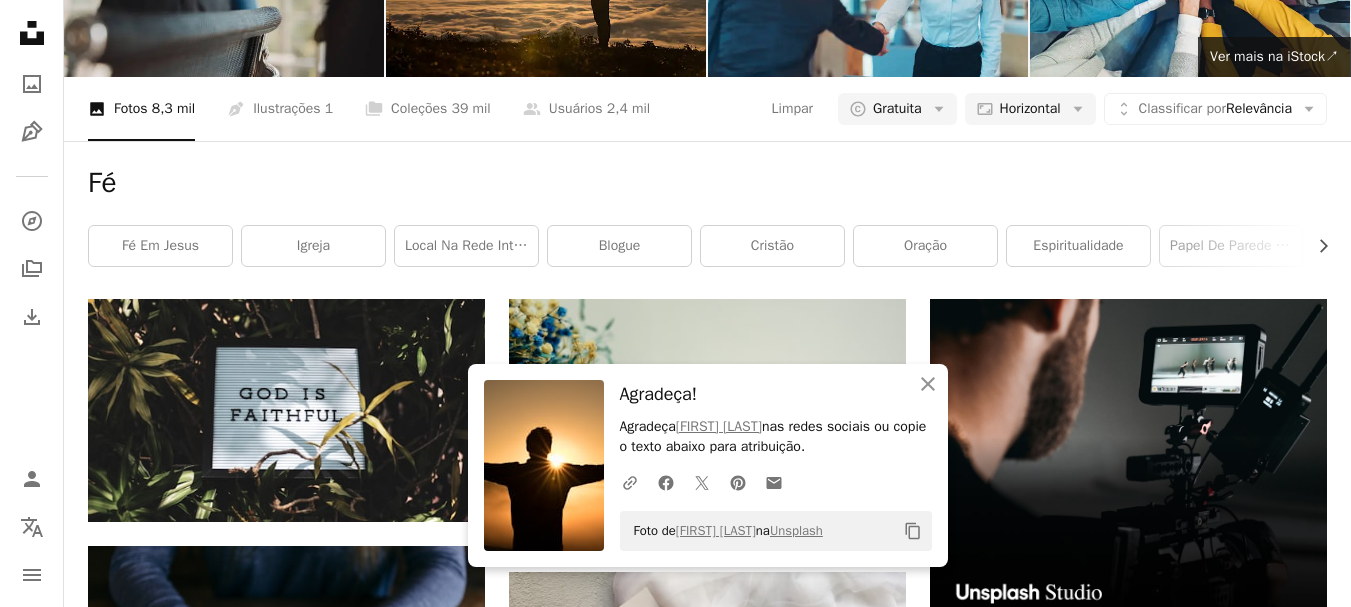 click on "Carregar mais" at bounding box center [707, 2704] 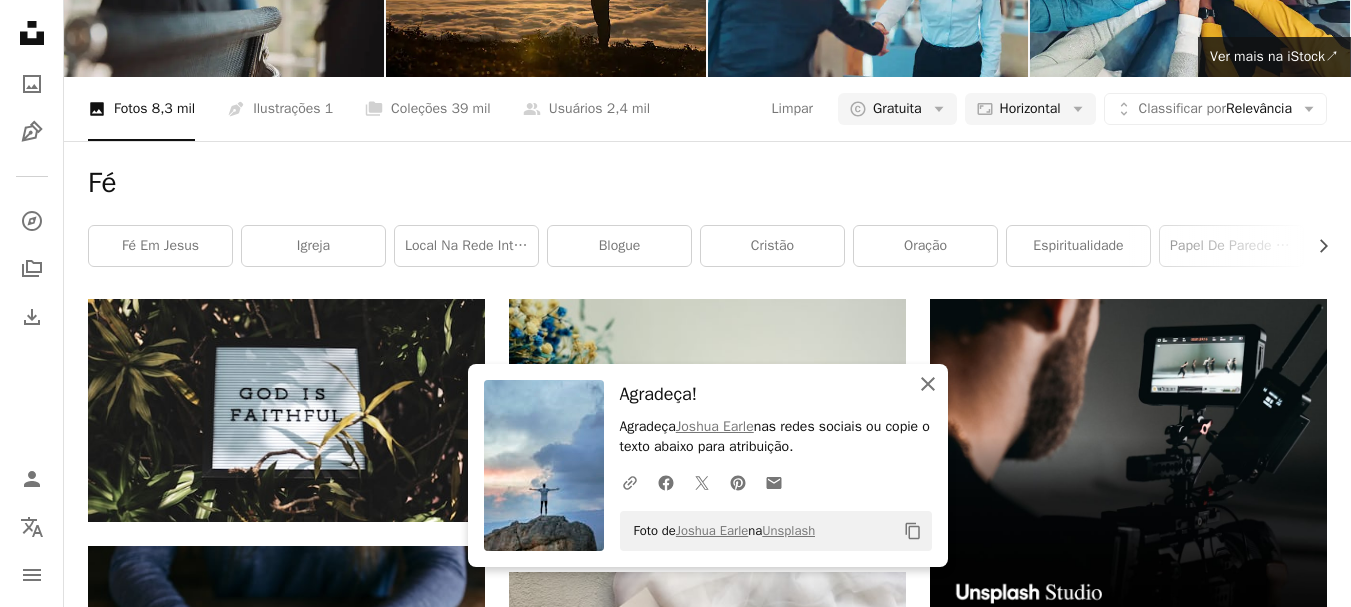 click on "An X shape" 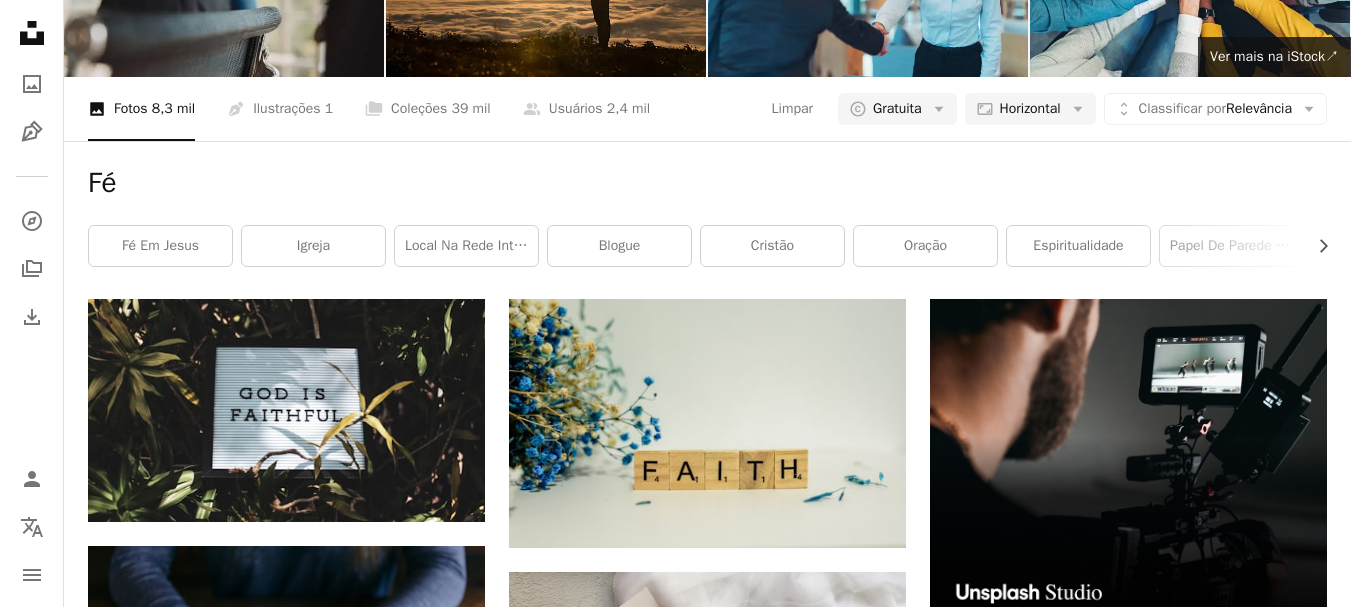 scroll, scrollTop: 4800, scrollLeft: 0, axis: vertical 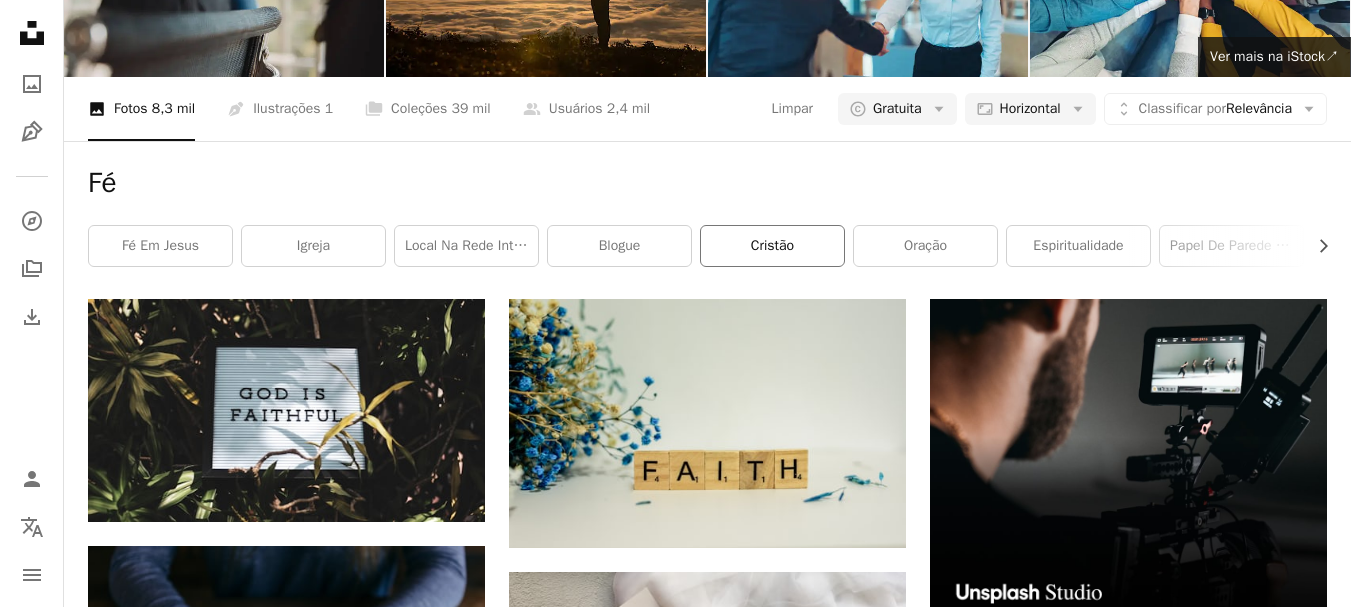 click on "cristão" at bounding box center [772, 246] 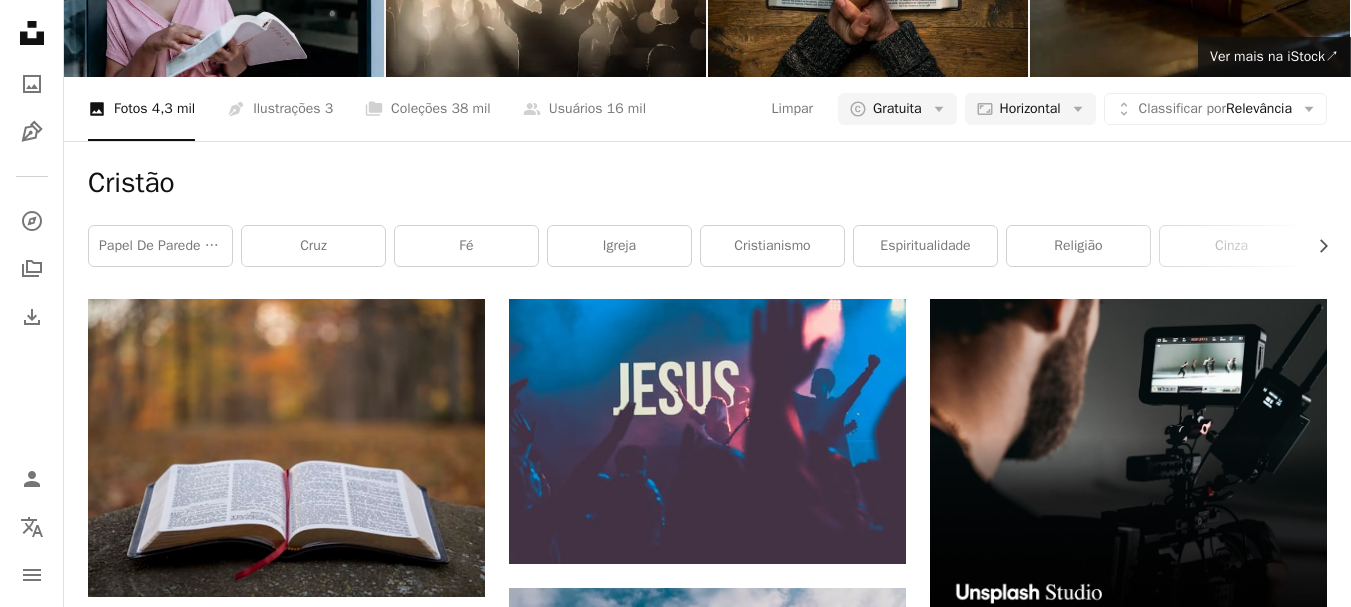 scroll, scrollTop: 1400, scrollLeft: 0, axis: vertical 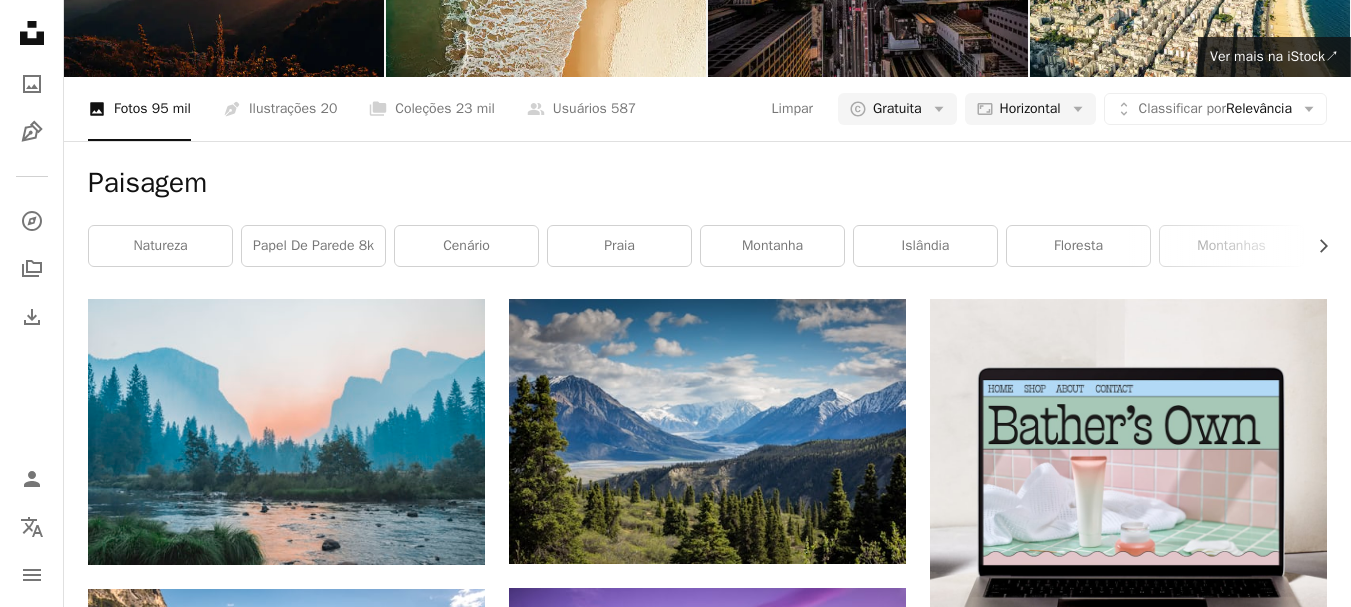 click on "********" at bounding box center [486, -168] 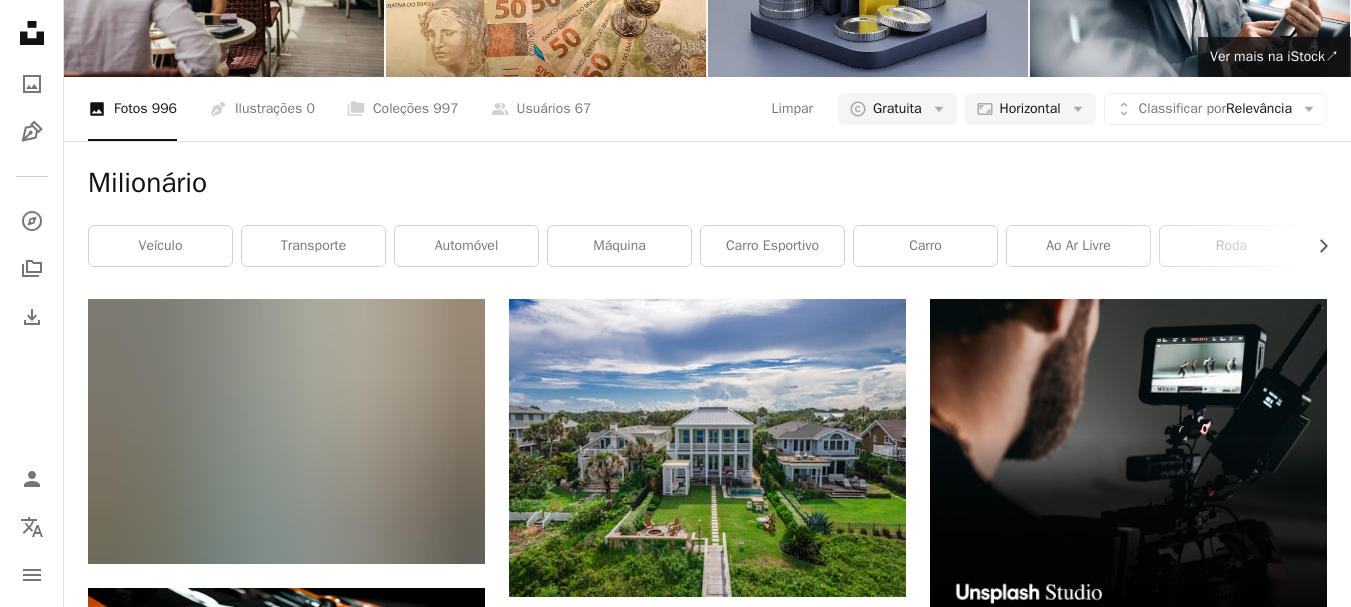 scroll, scrollTop: 1500, scrollLeft: 0, axis: vertical 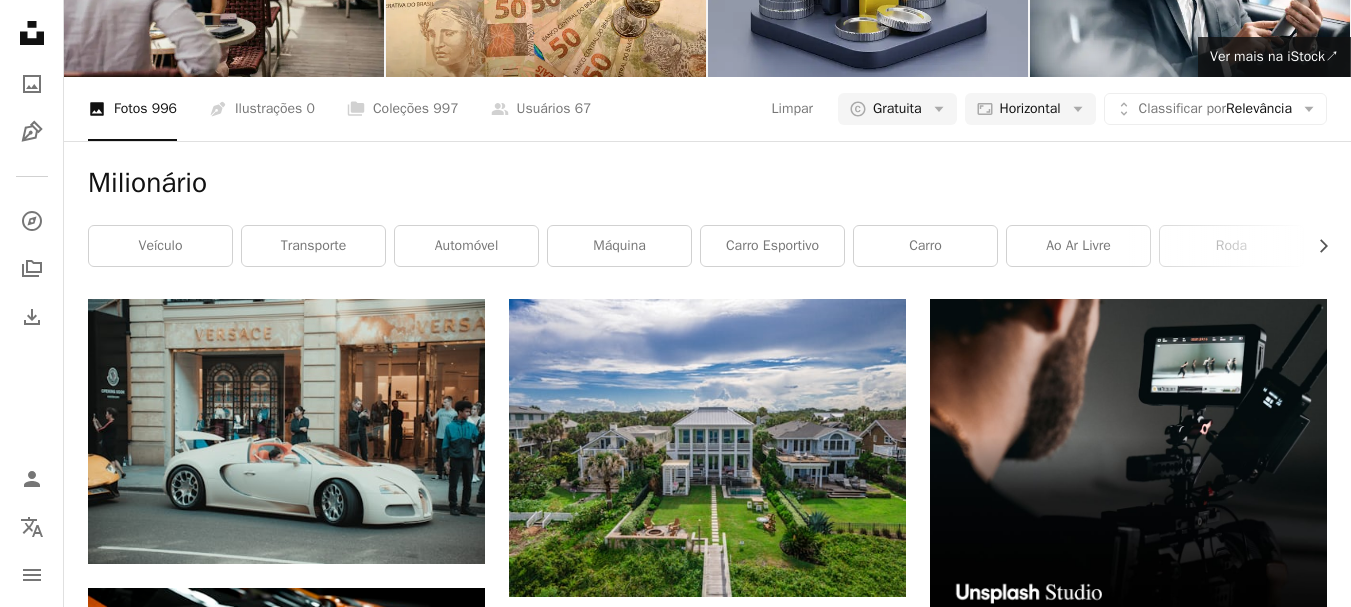 click on "Arrow pointing down" at bounding box center (1287, 1649) 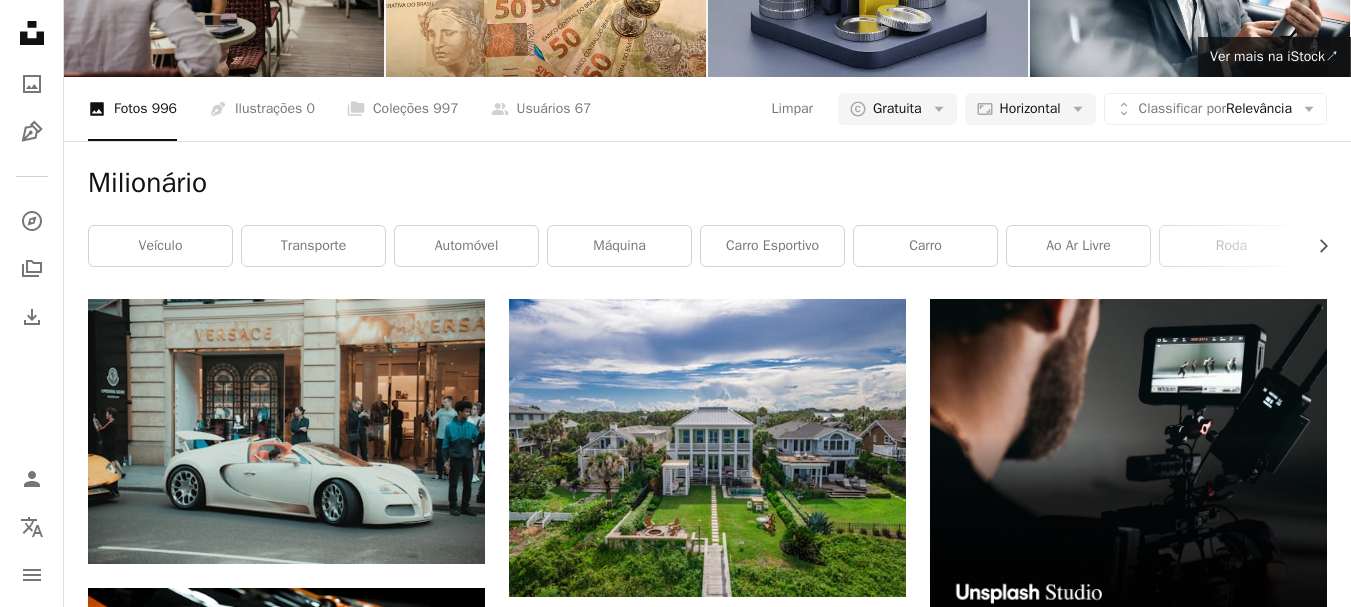 scroll, scrollTop: 0, scrollLeft: 0, axis: both 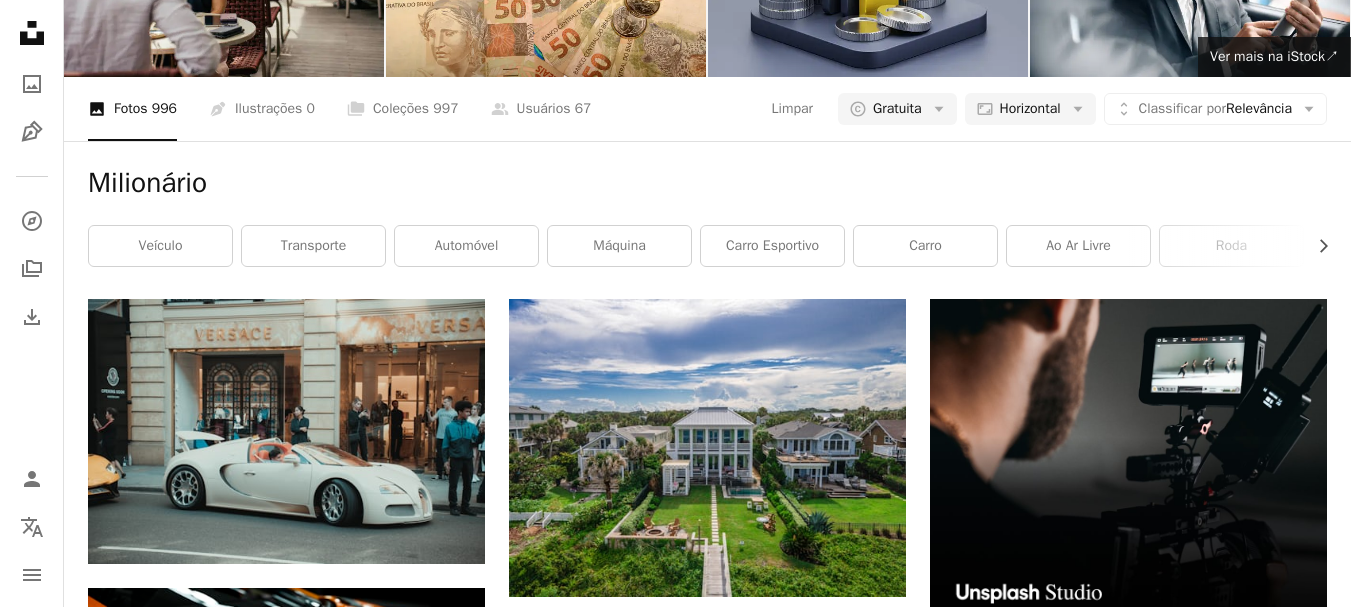 click on "**********" at bounding box center [486, -168] 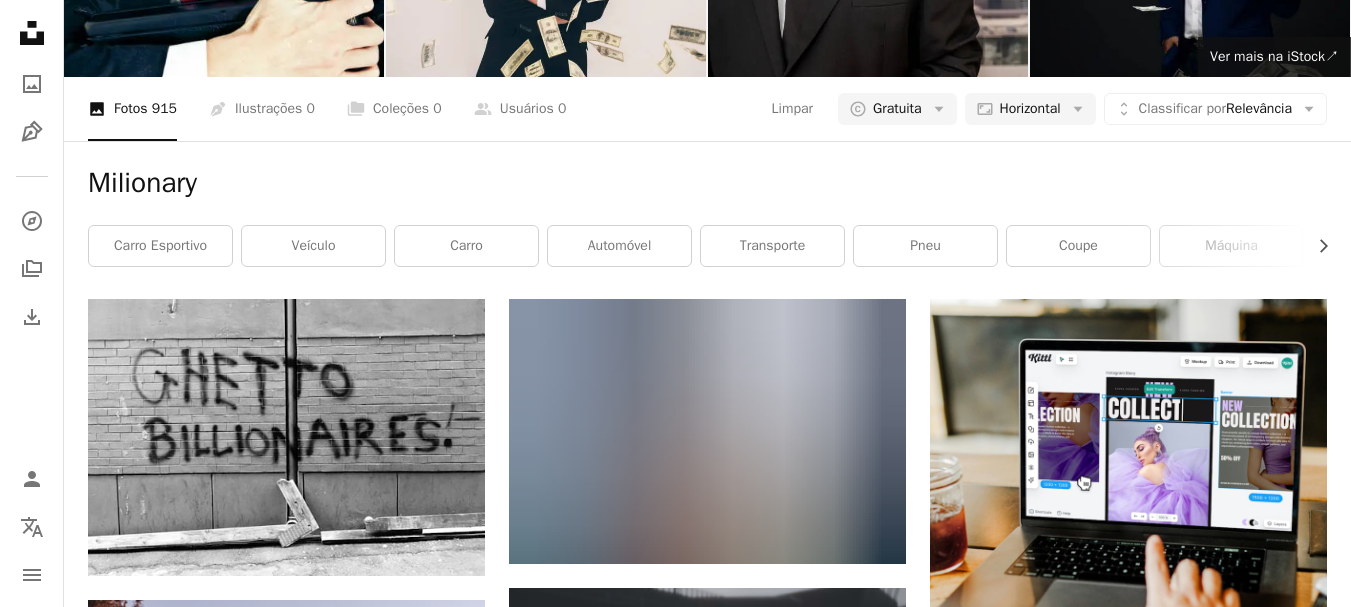 scroll, scrollTop: 900, scrollLeft: 0, axis: vertical 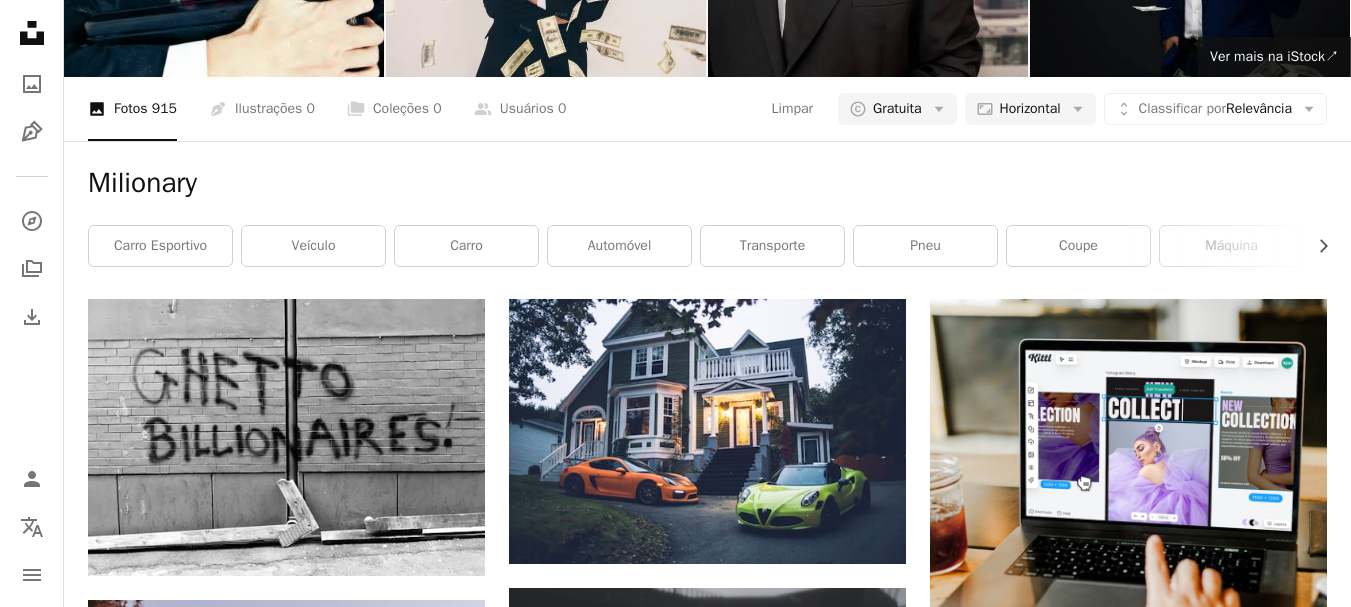 click on "Arrow pointing down" 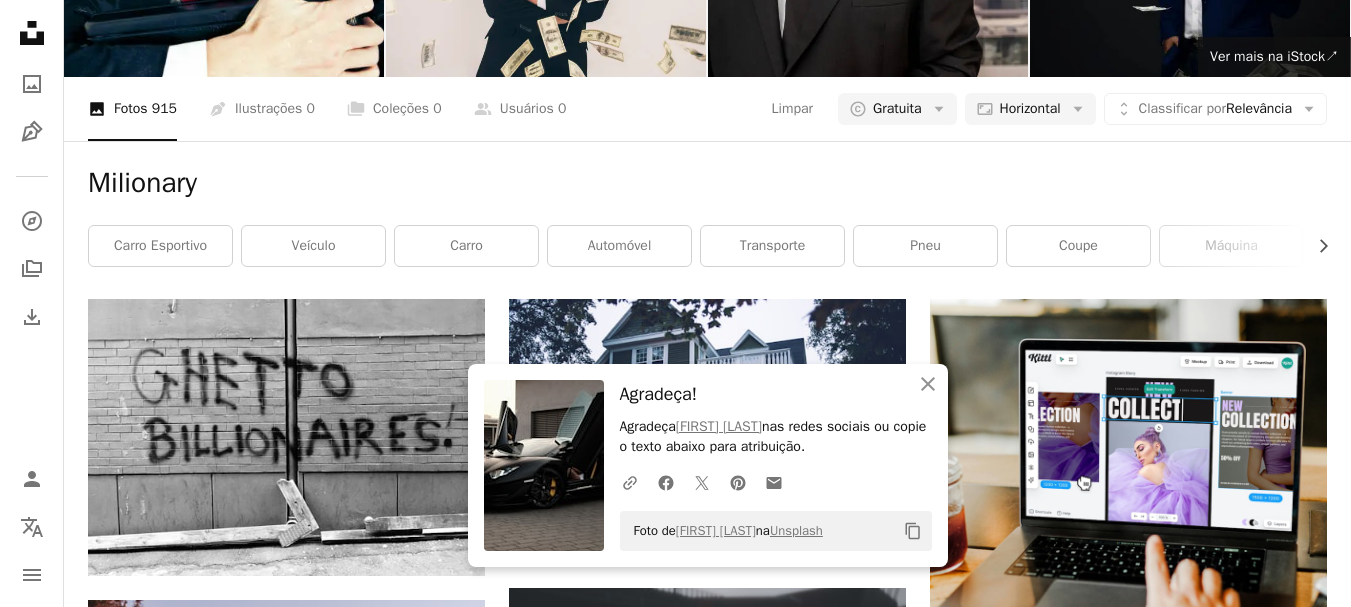 click on "Arrow pointing down" 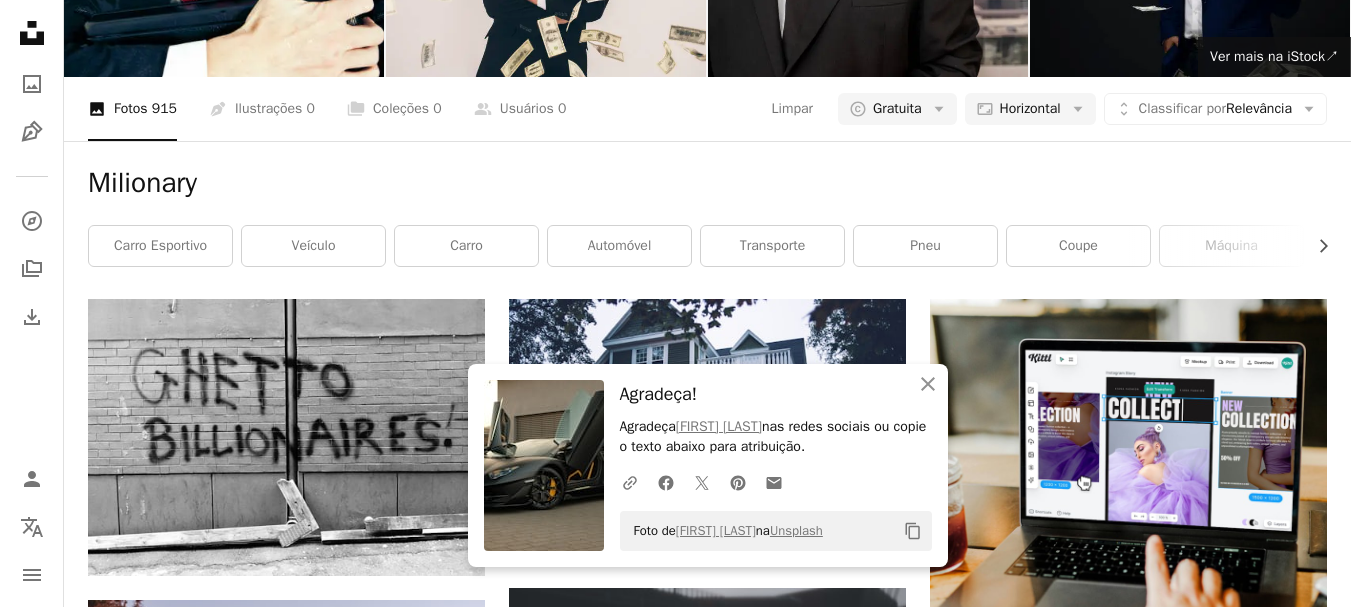 scroll, scrollTop: 2000, scrollLeft: 0, axis: vertical 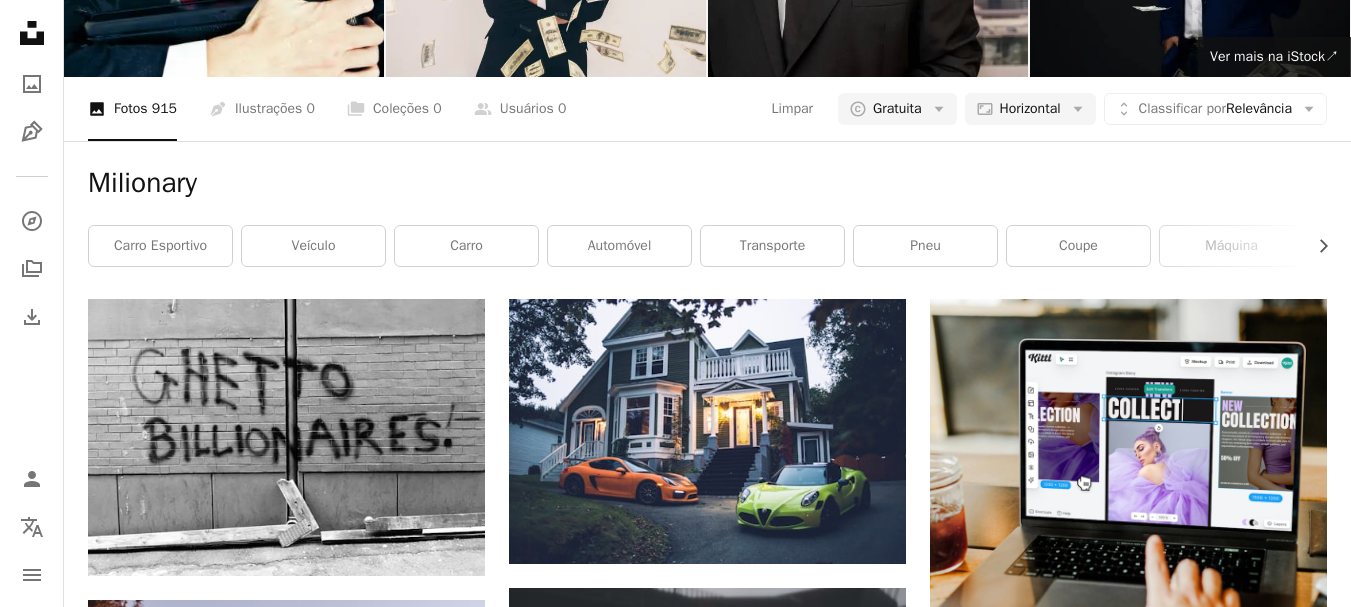 click 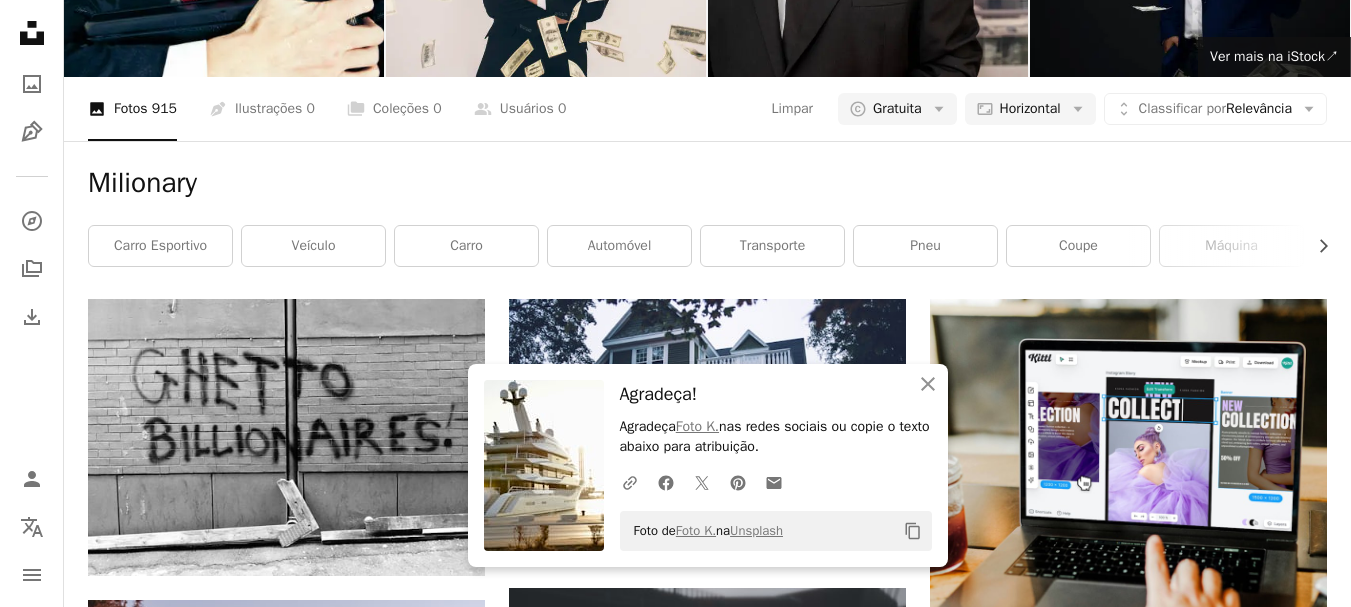 scroll, scrollTop: 2800, scrollLeft: 0, axis: vertical 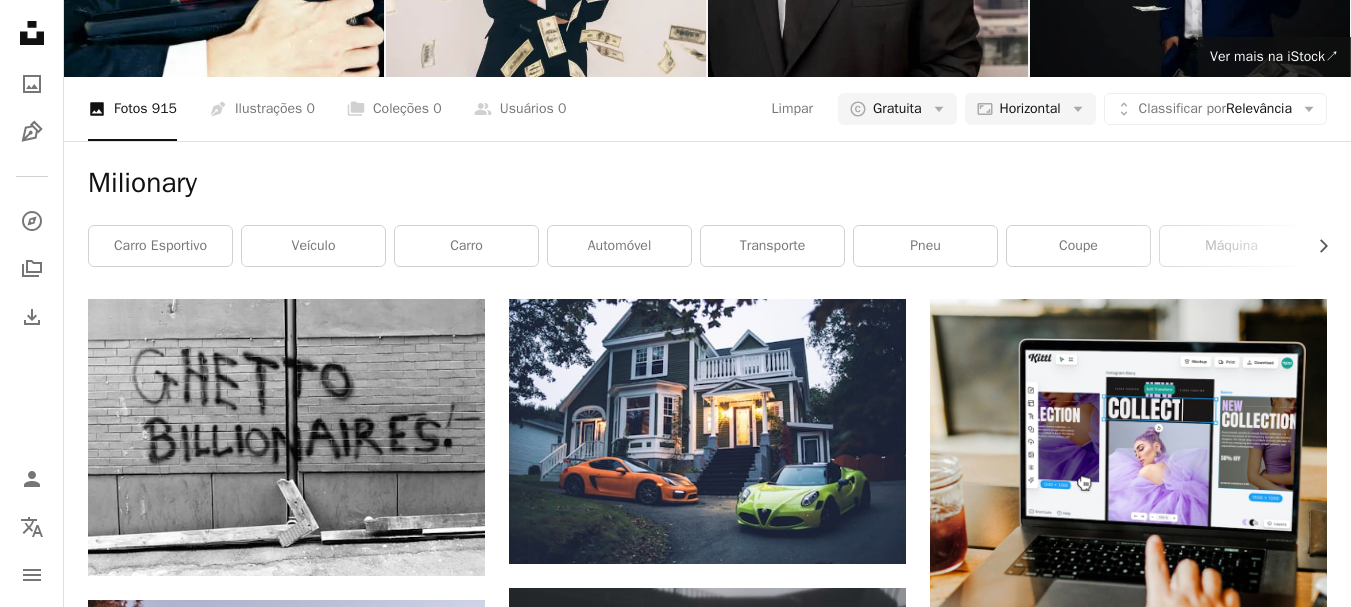 click on "*********" at bounding box center (486, -168) 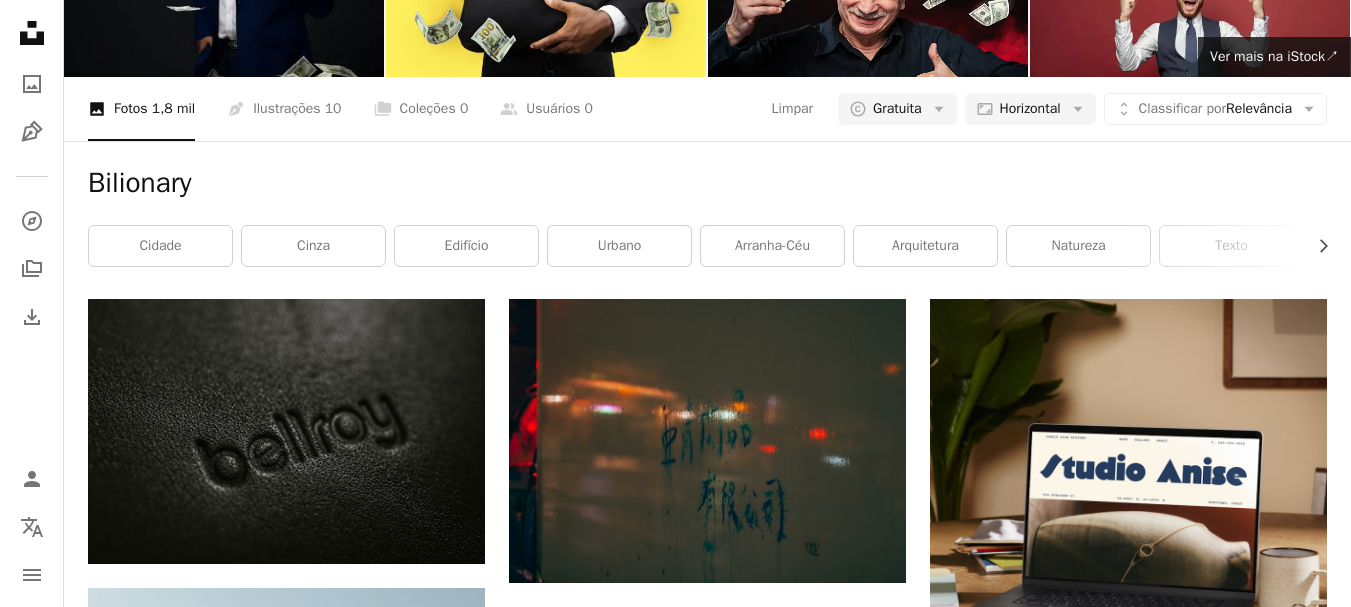 scroll, scrollTop: 2700, scrollLeft: 0, axis: vertical 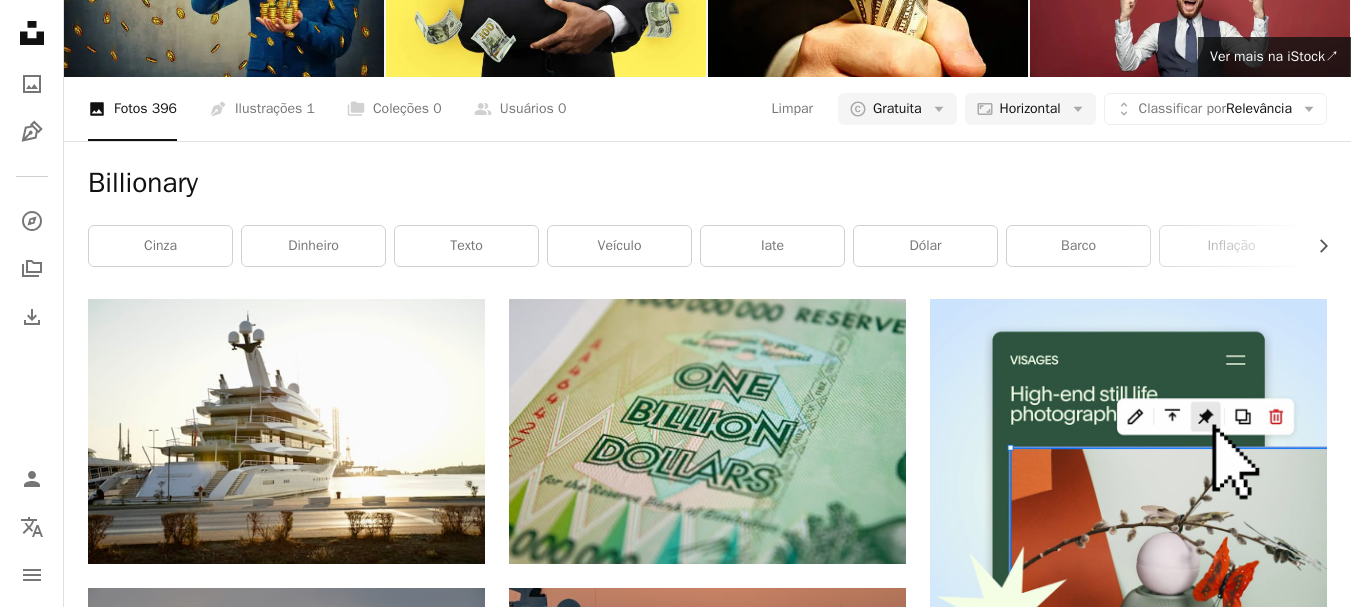click on "Arrow pointing down" 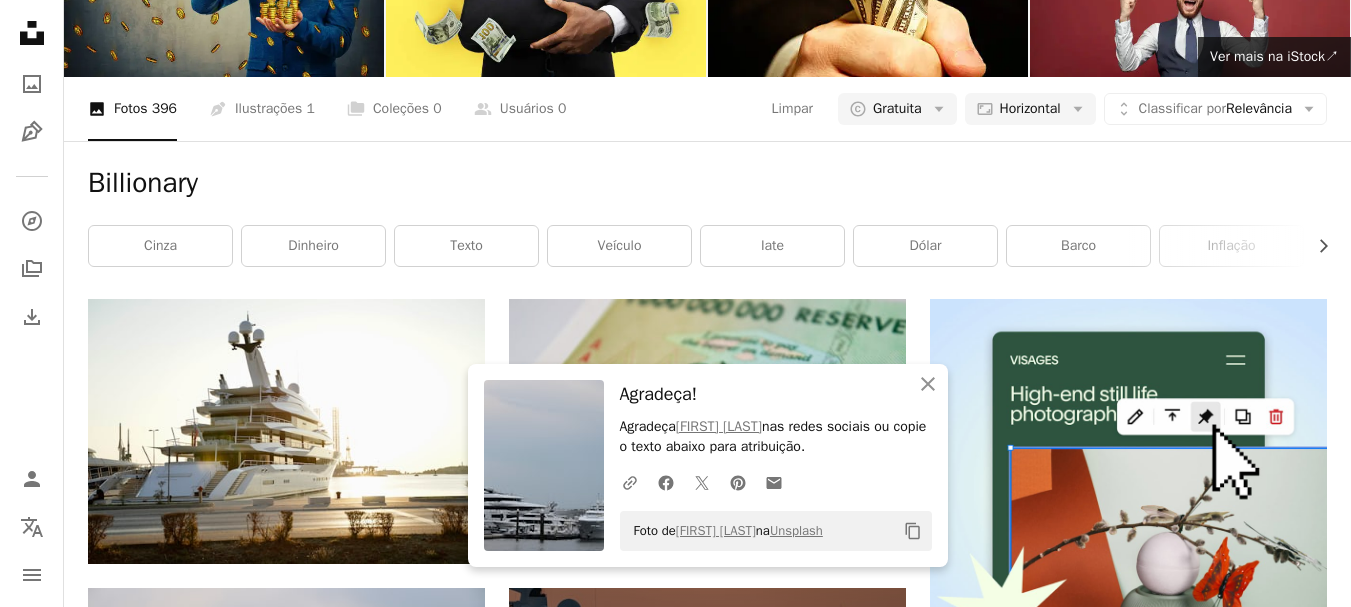 click on "Arrow pointing down" 